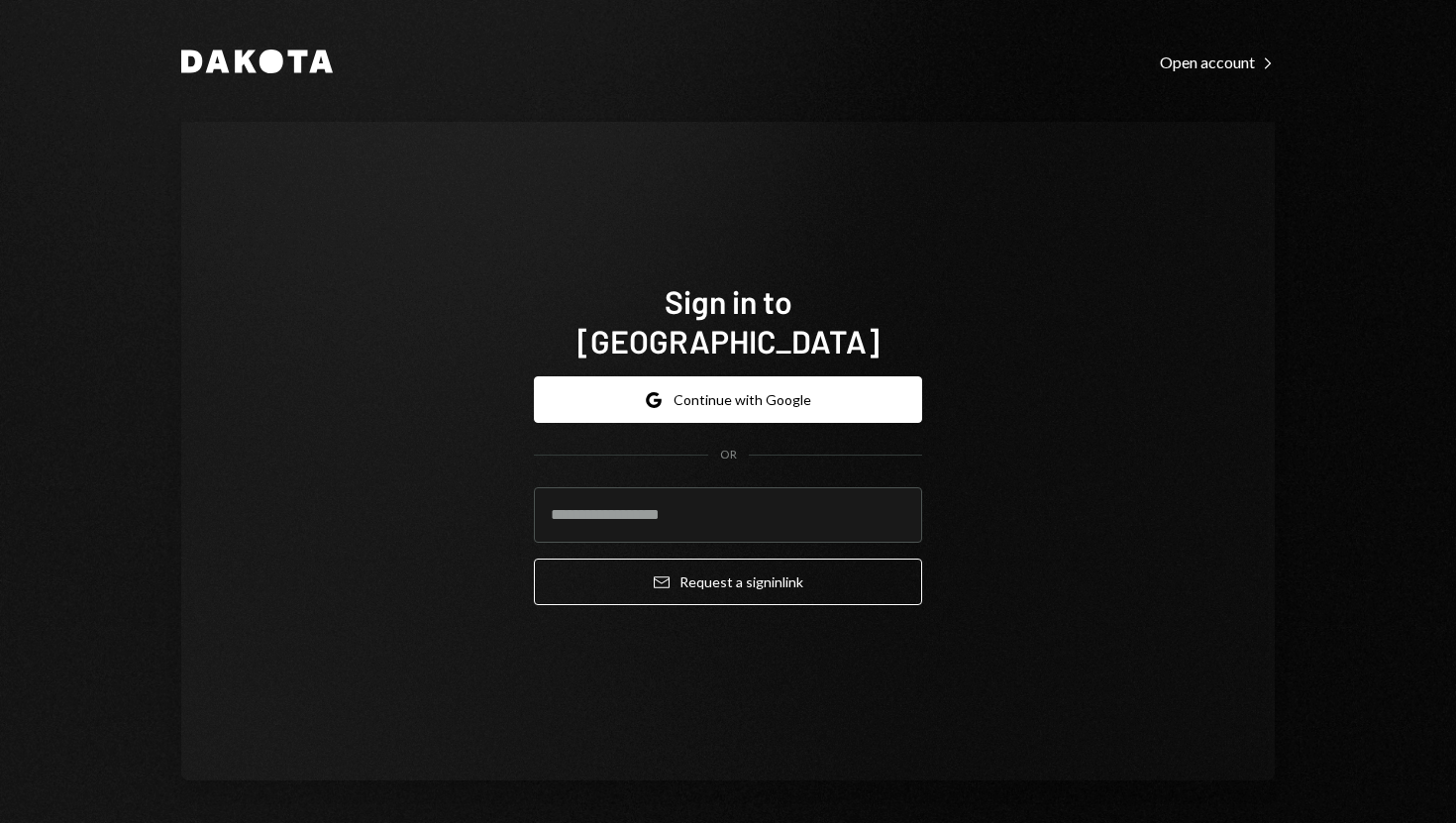 scroll, scrollTop: 0, scrollLeft: 0, axis: both 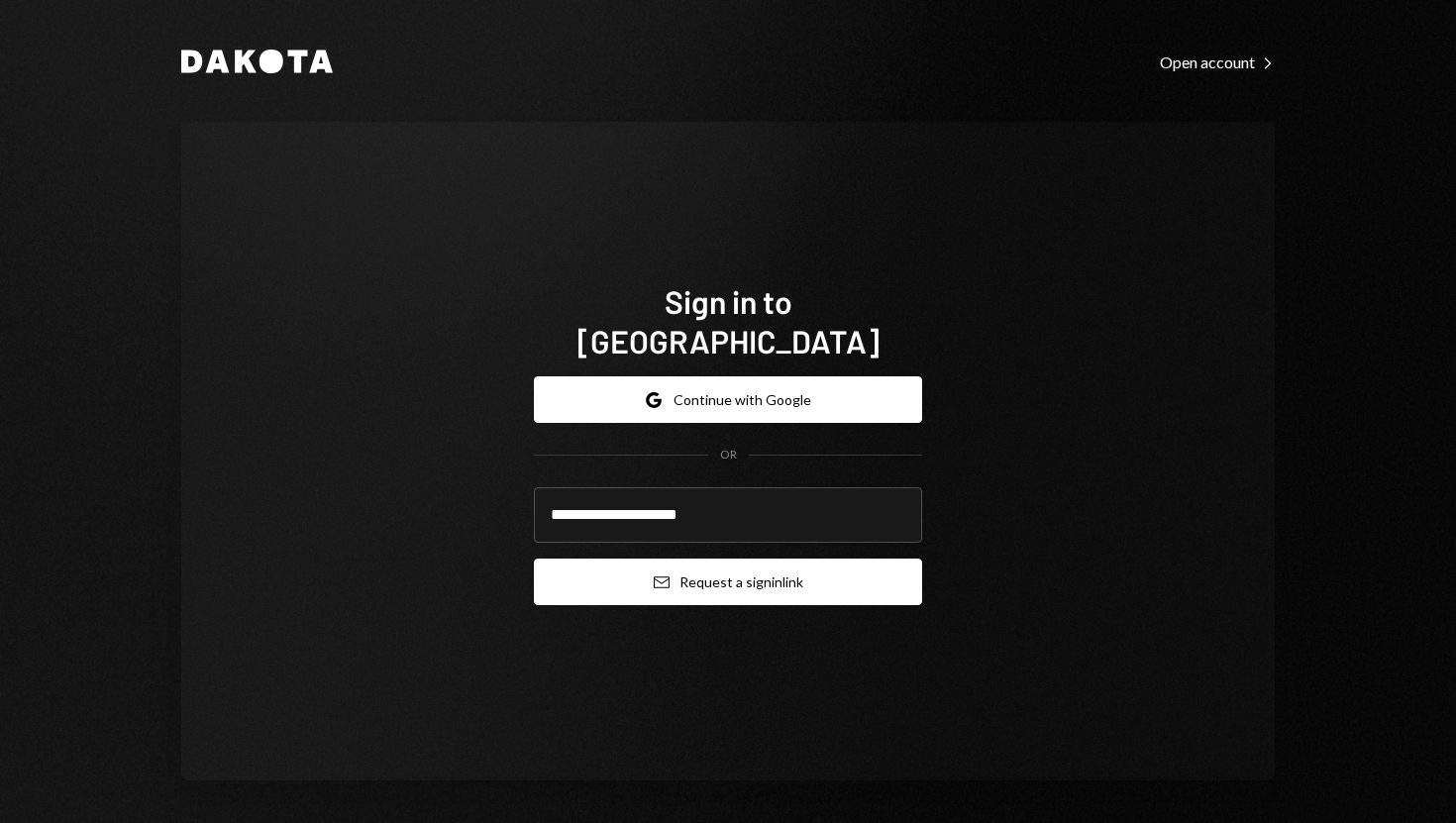 click 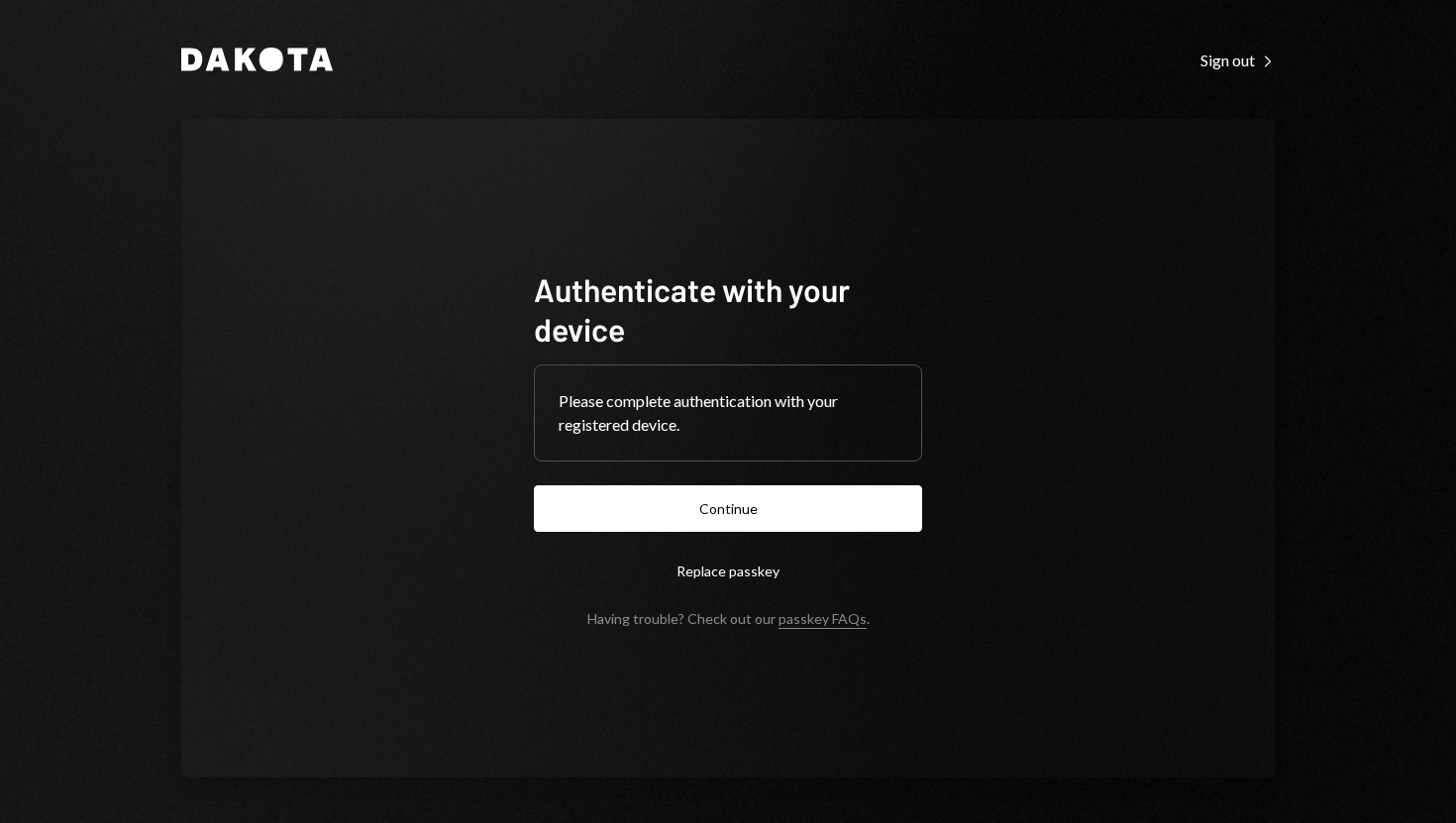 scroll, scrollTop: 0, scrollLeft: 0, axis: both 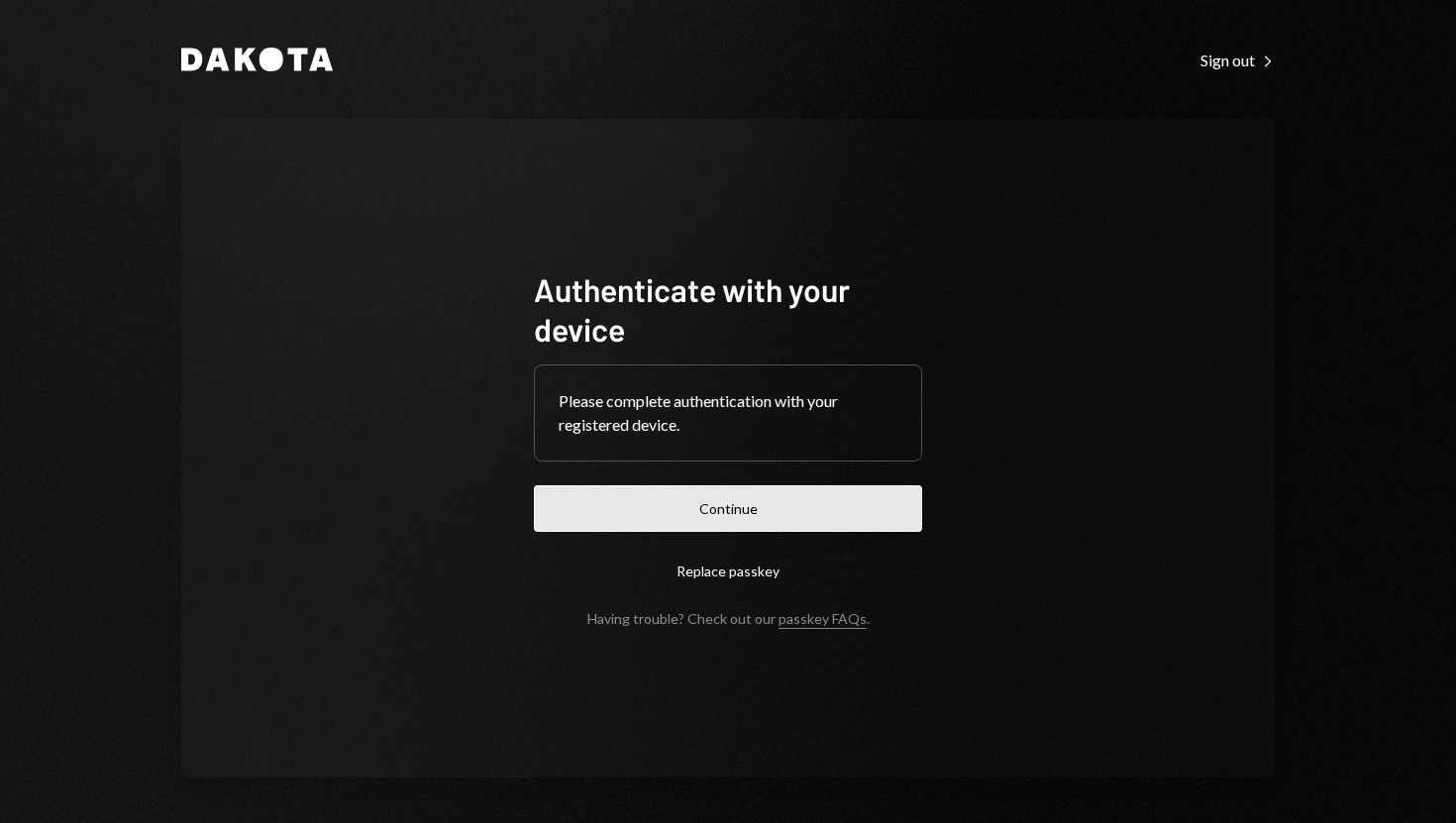 click on "Continue" at bounding box center (728, 508) 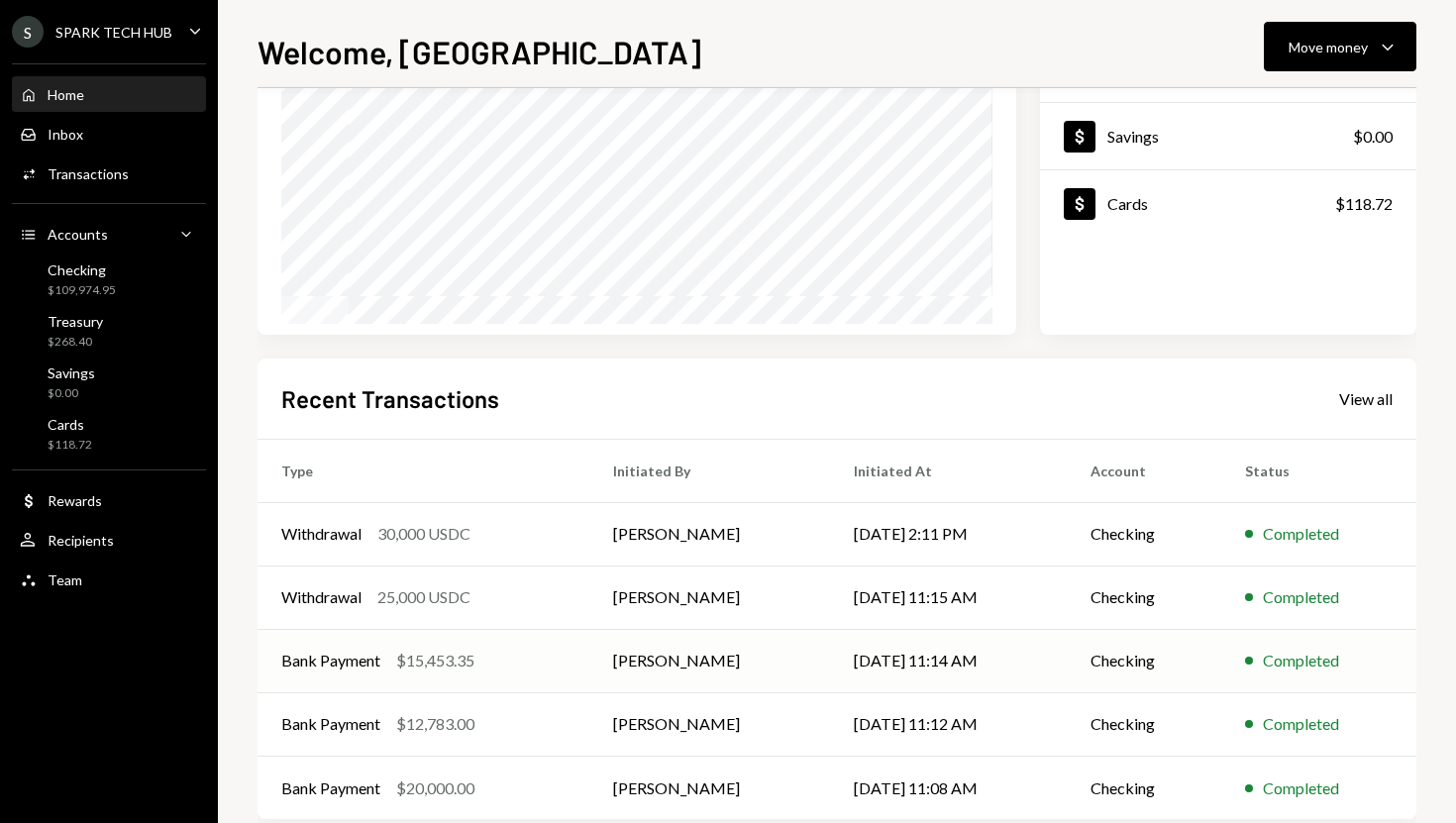 scroll, scrollTop: 0, scrollLeft: 0, axis: both 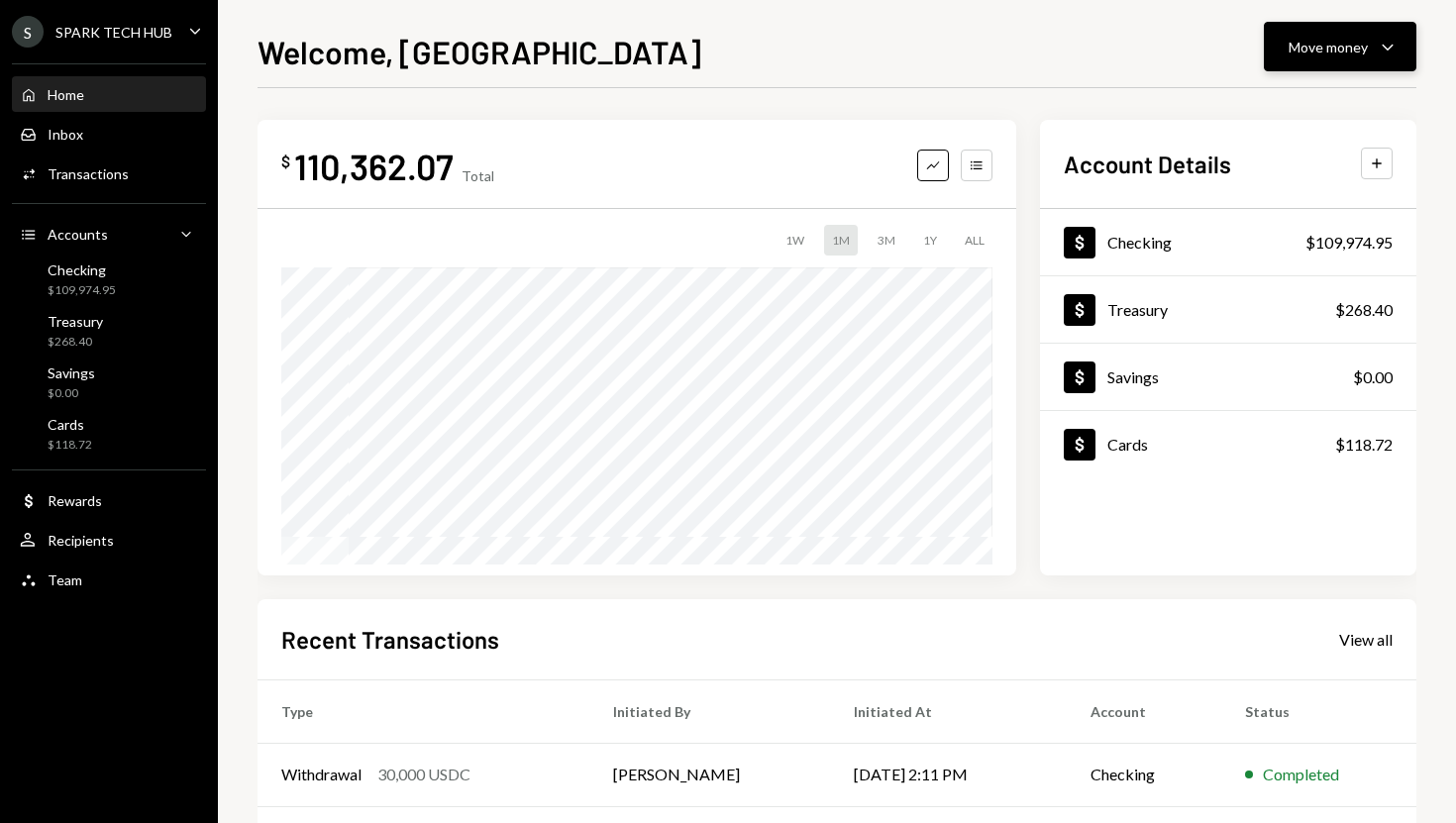 click on "Move money Caret Down" at bounding box center [1340, 47] 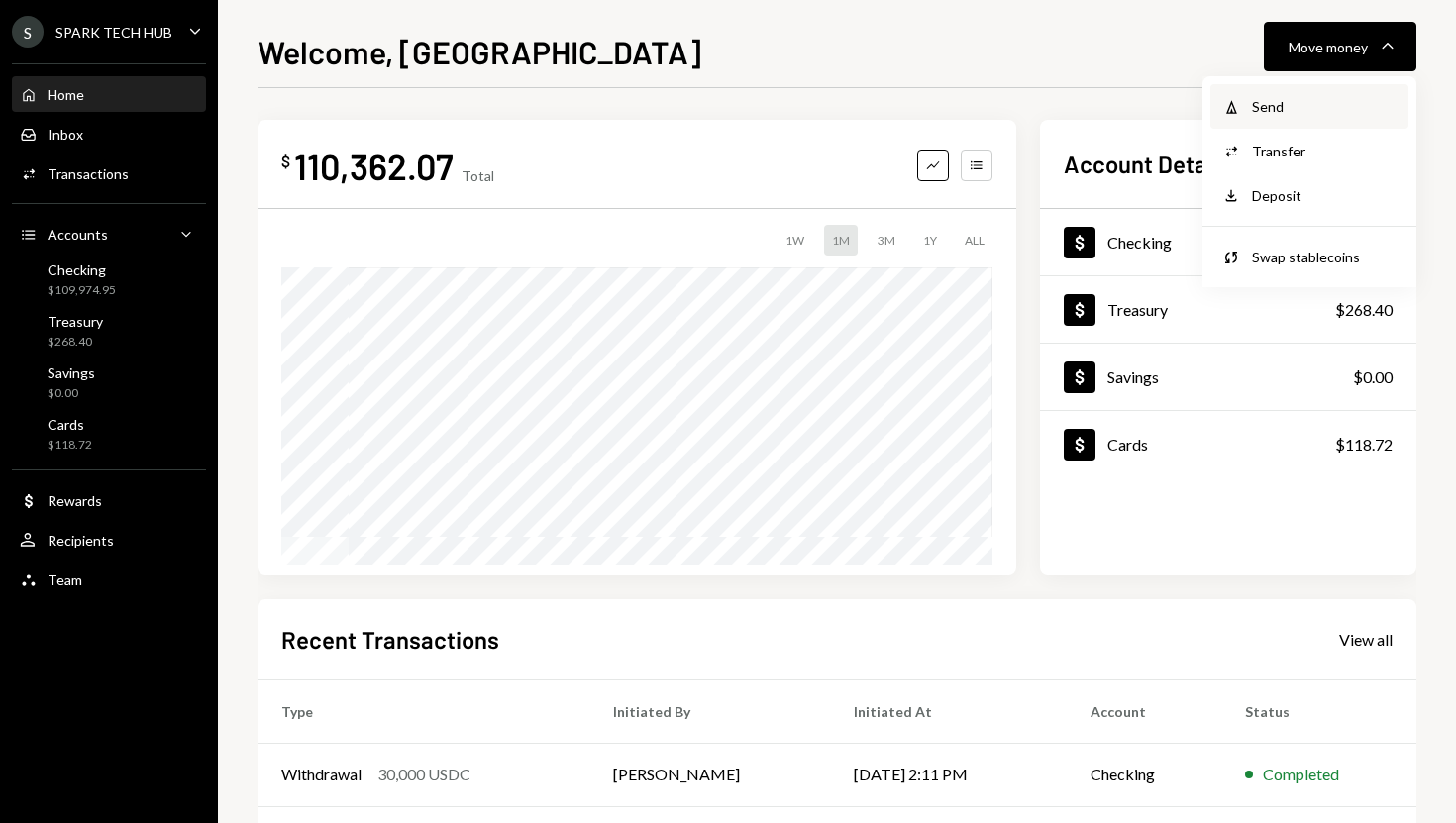 click on "Withdraw Send" at bounding box center (1309, 106) 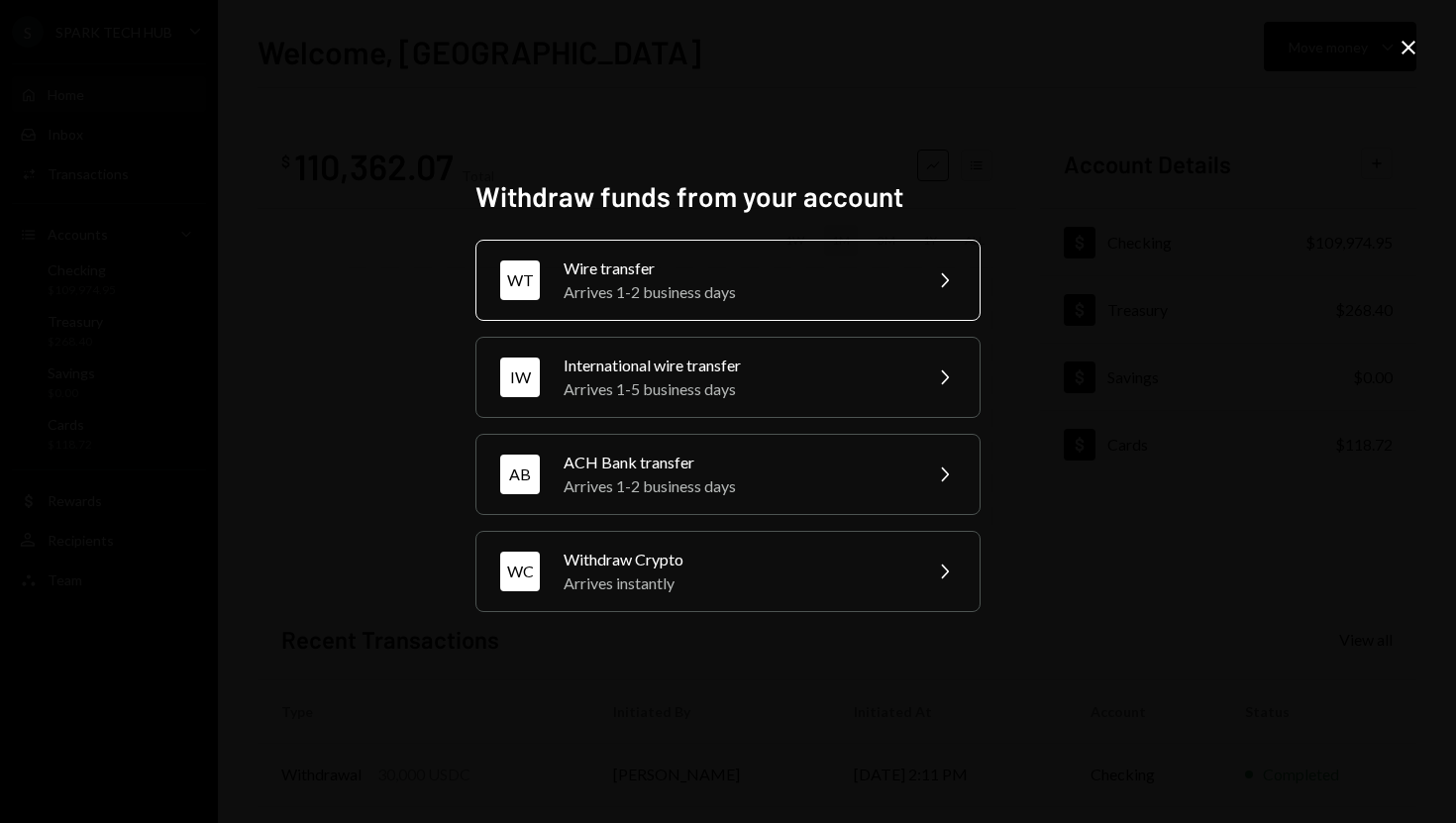 click on "Wire transfer" at bounding box center (736, 268) 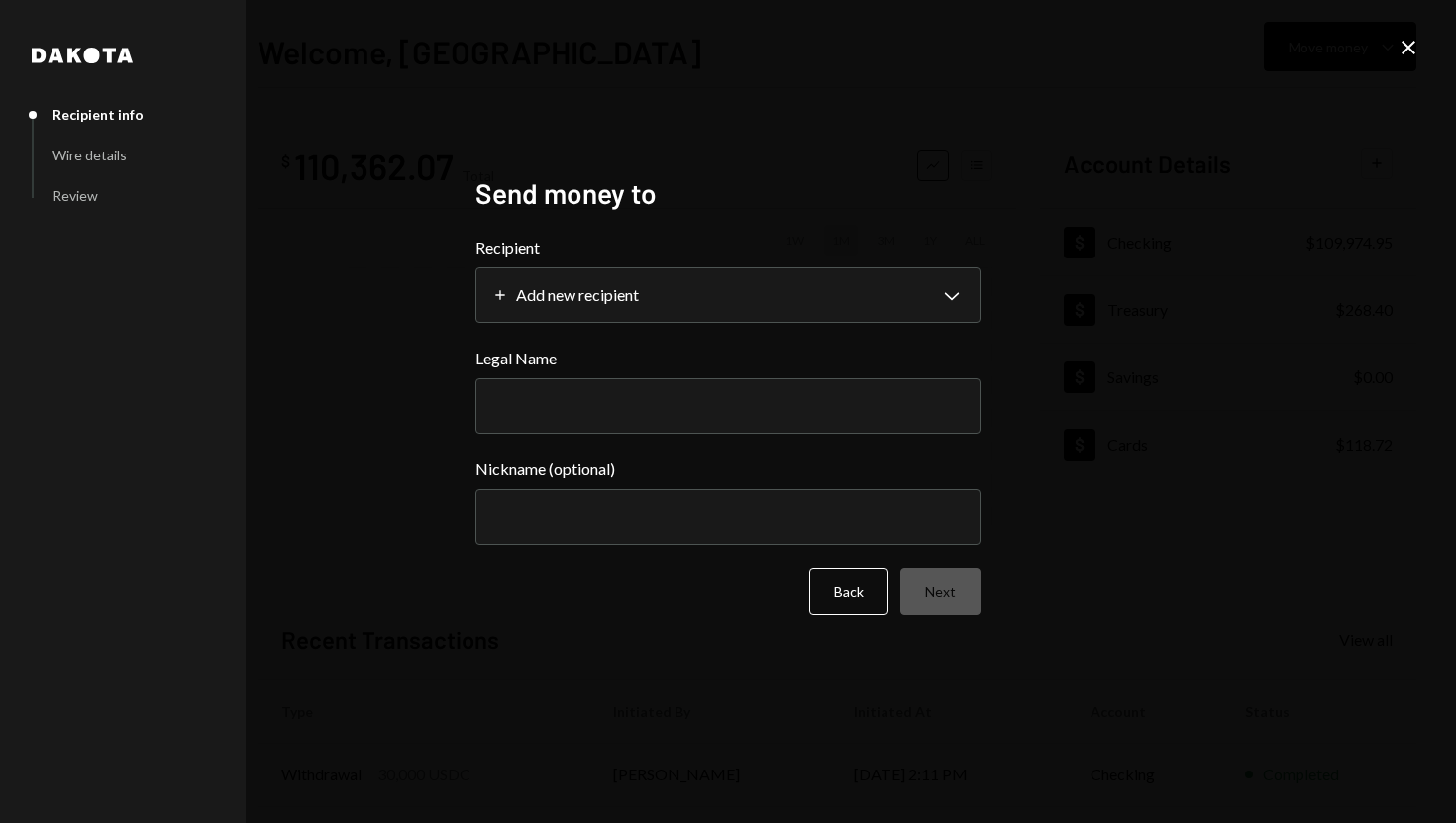 select 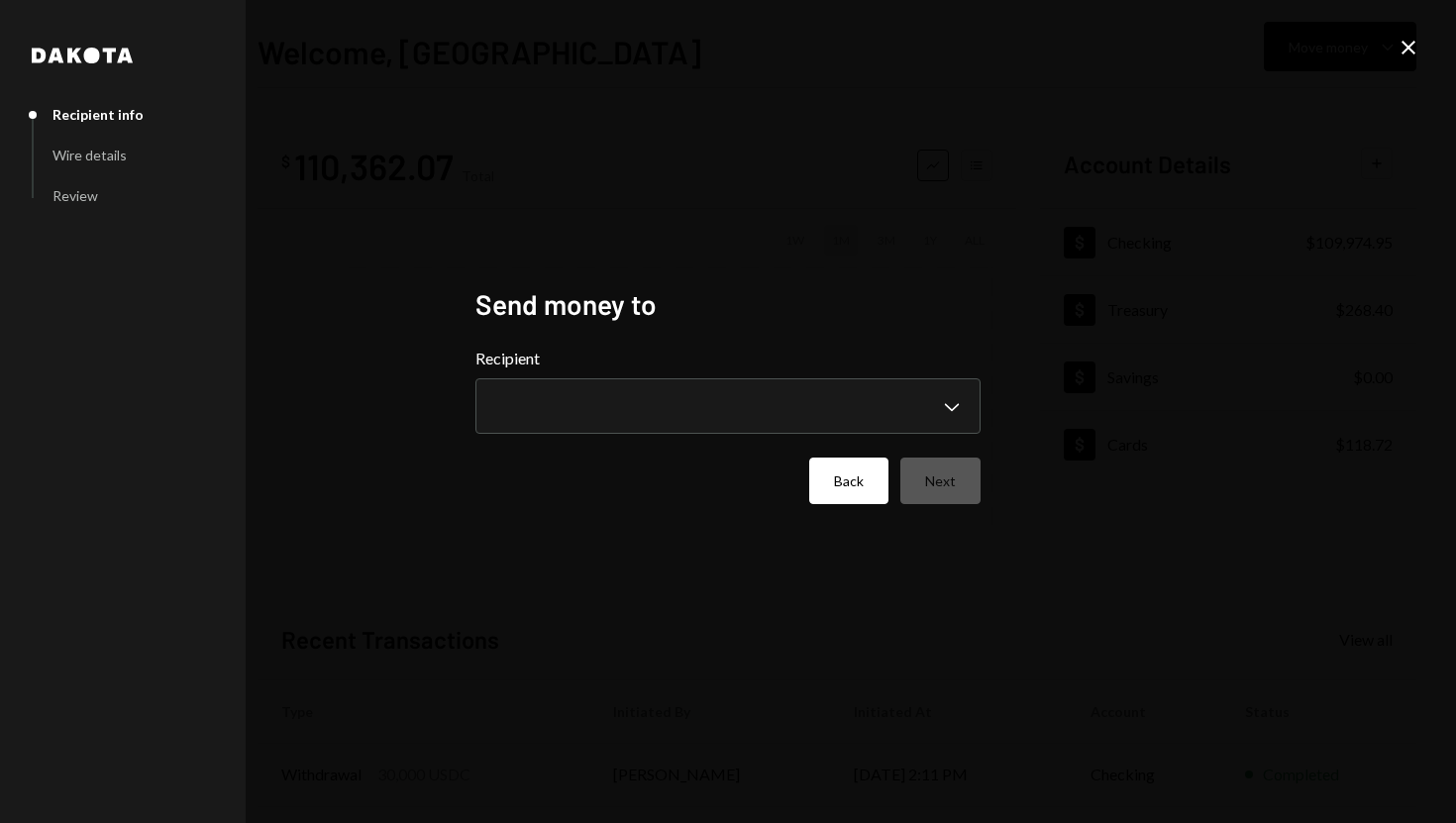 click on "Back" at bounding box center [849, 480] 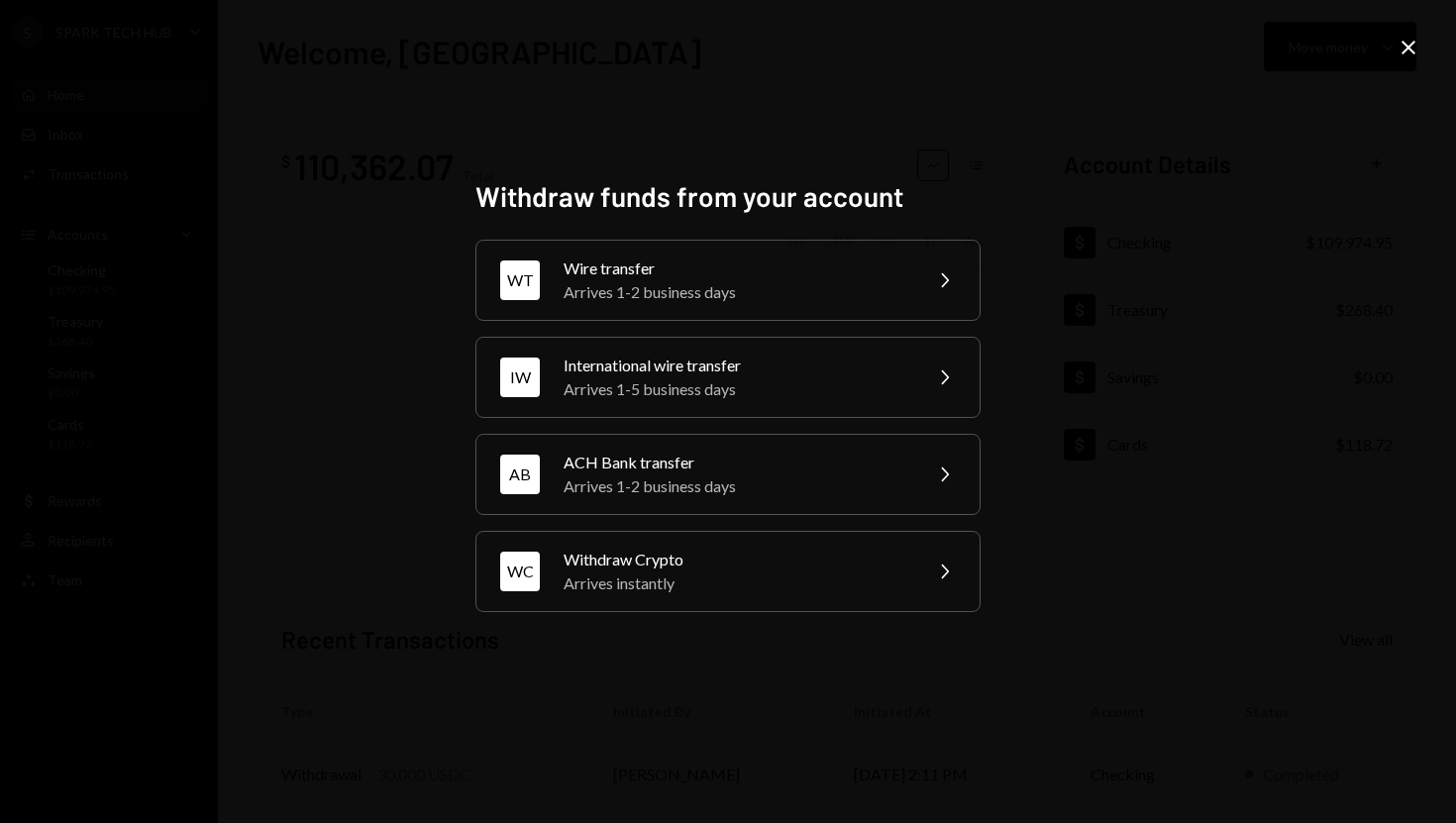 click on "Withdraw funds from your account WT Wire transfer Arrives 1-2 business days Chevron Right IW International wire transfer Arrives 1-5 business days Chevron Right AB ACH Bank transfer Arrives 1-2 business days Chevron Right WC Withdraw Crypto Arrives instantly Chevron Right" at bounding box center [728, 411] 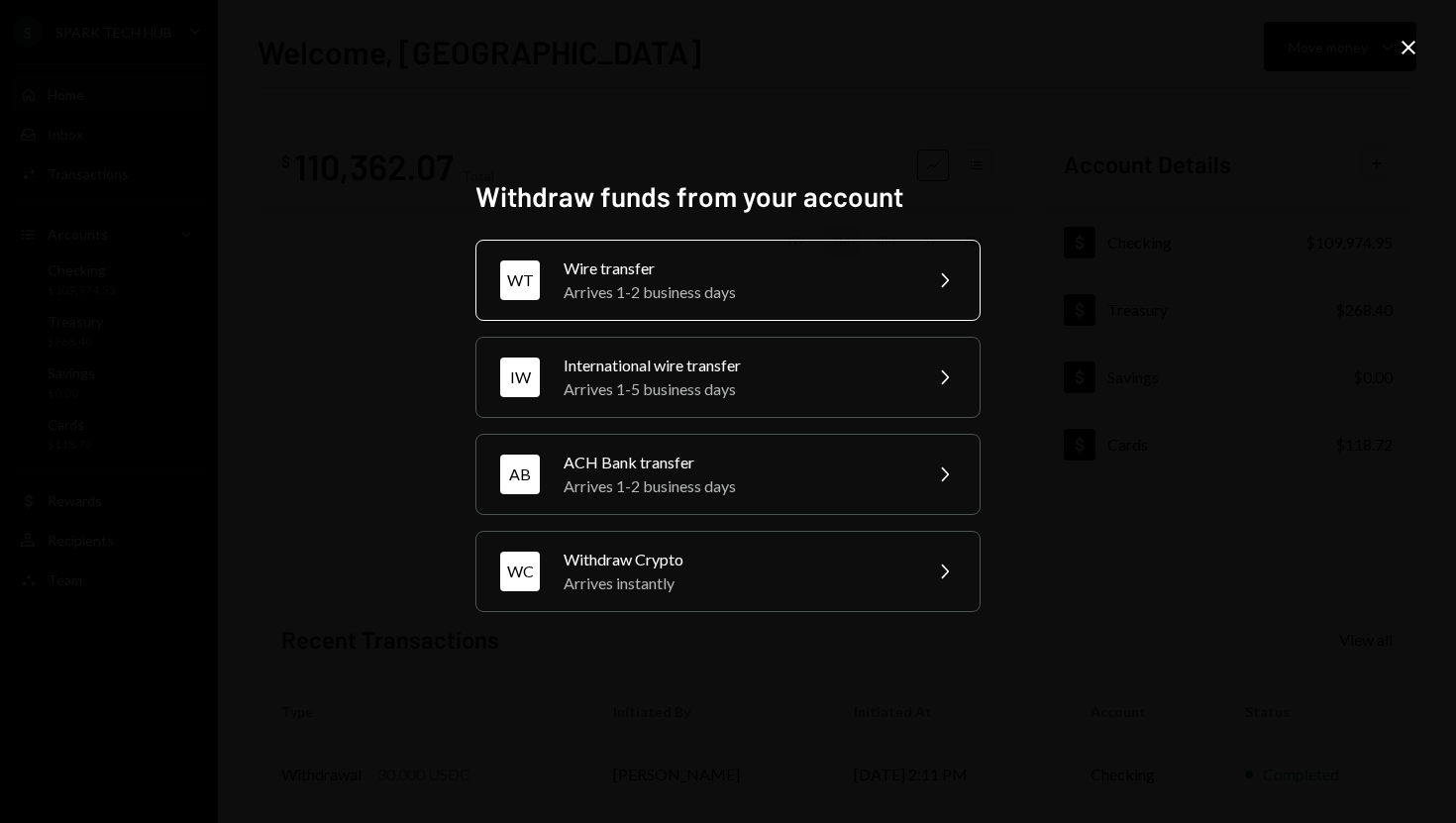 click on "Wire transfer" at bounding box center (736, 268) 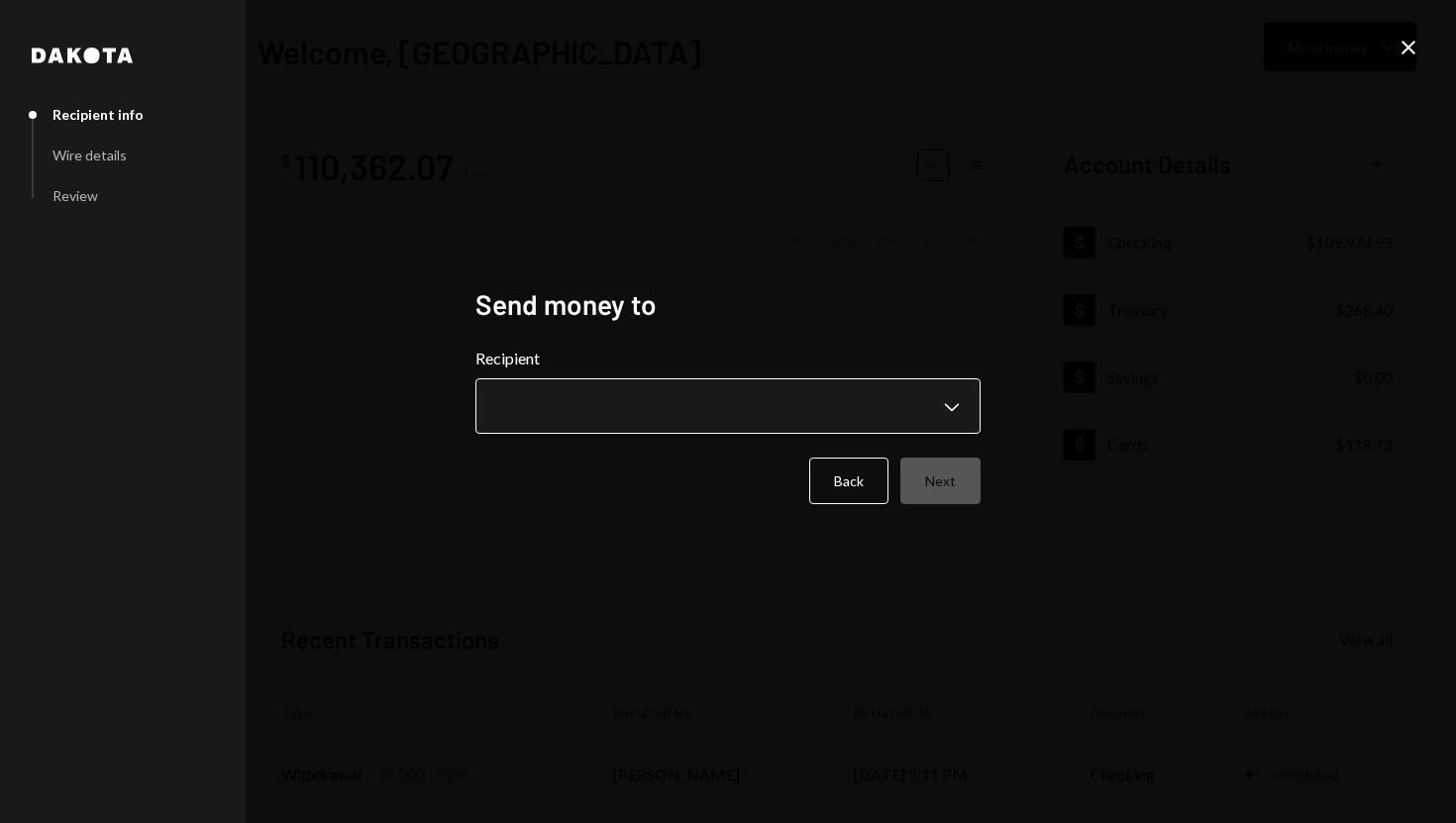 click on "**********" at bounding box center (728, 411) 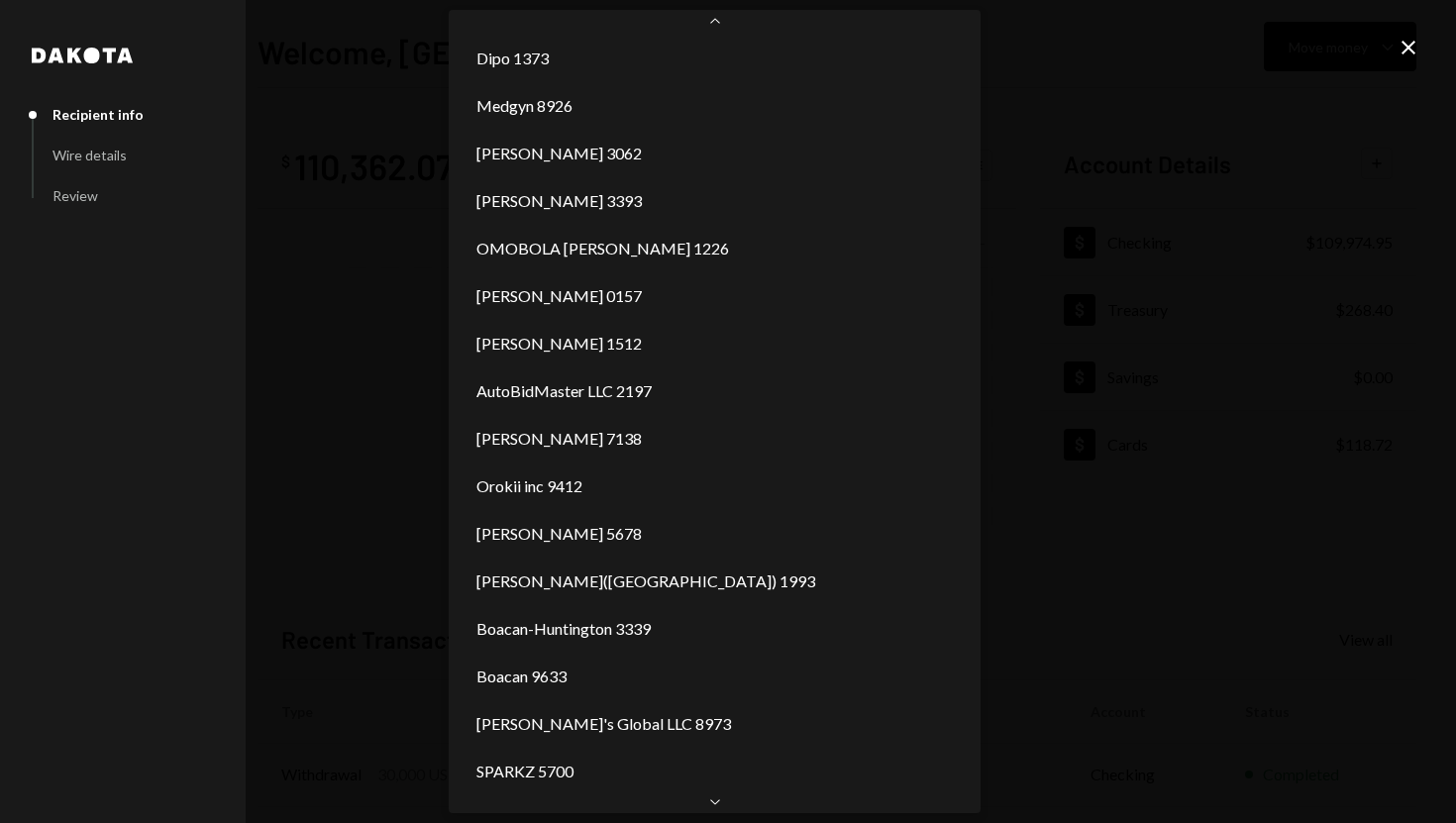 scroll, scrollTop: 505, scrollLeft: 0, axis: vertical 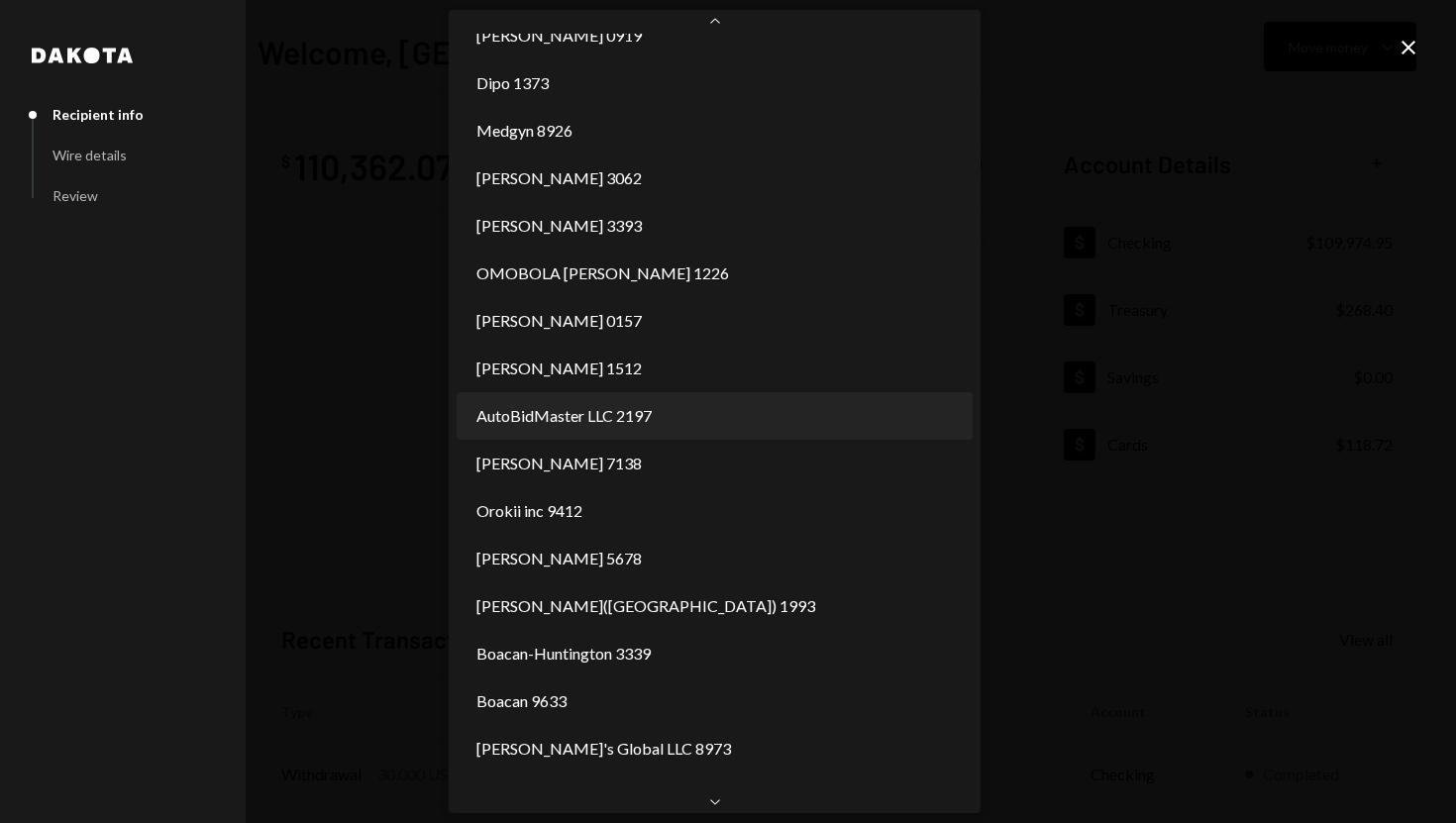 select on "**********" 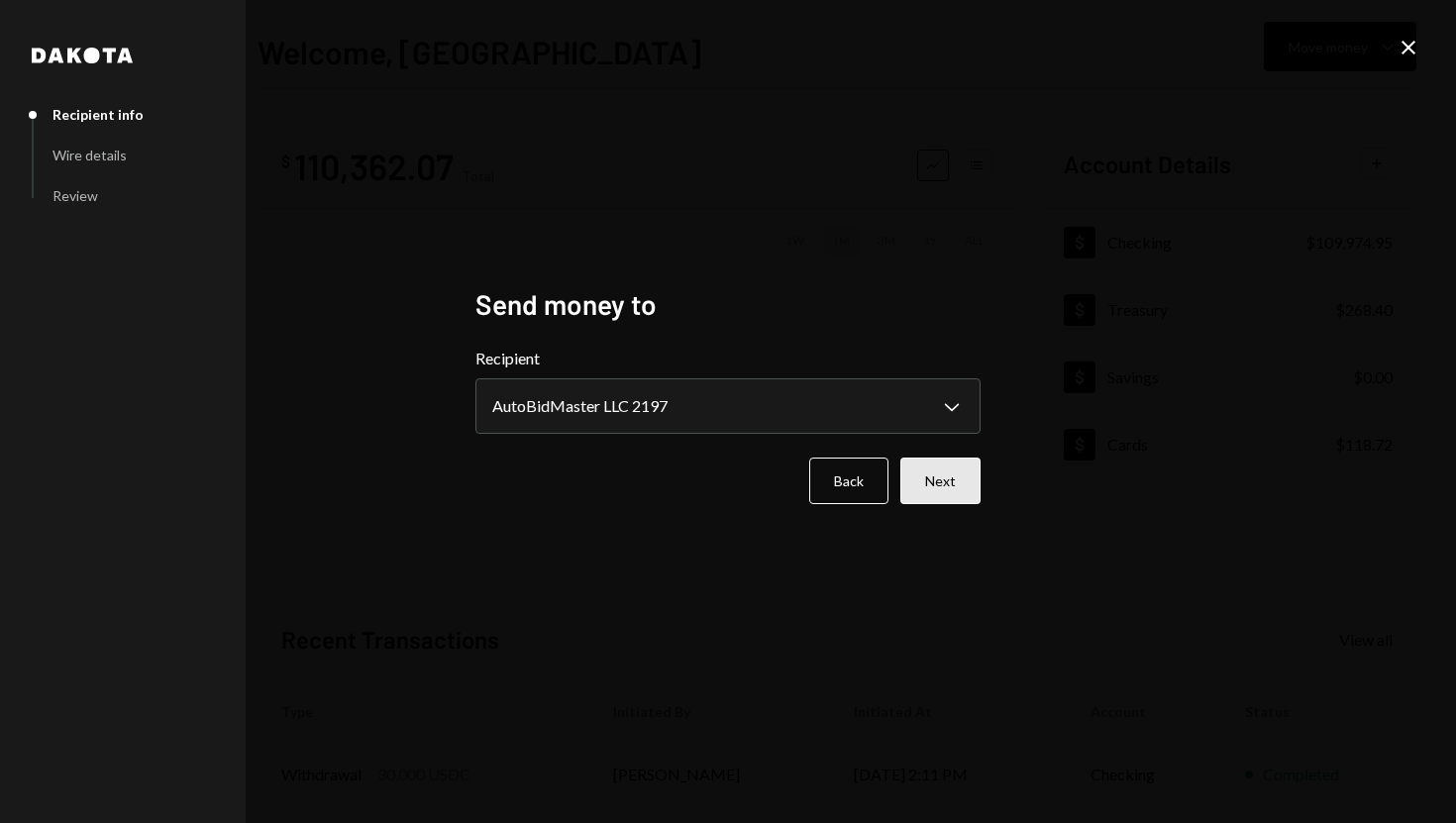 click on "Next" at bounding box center (940, 480) 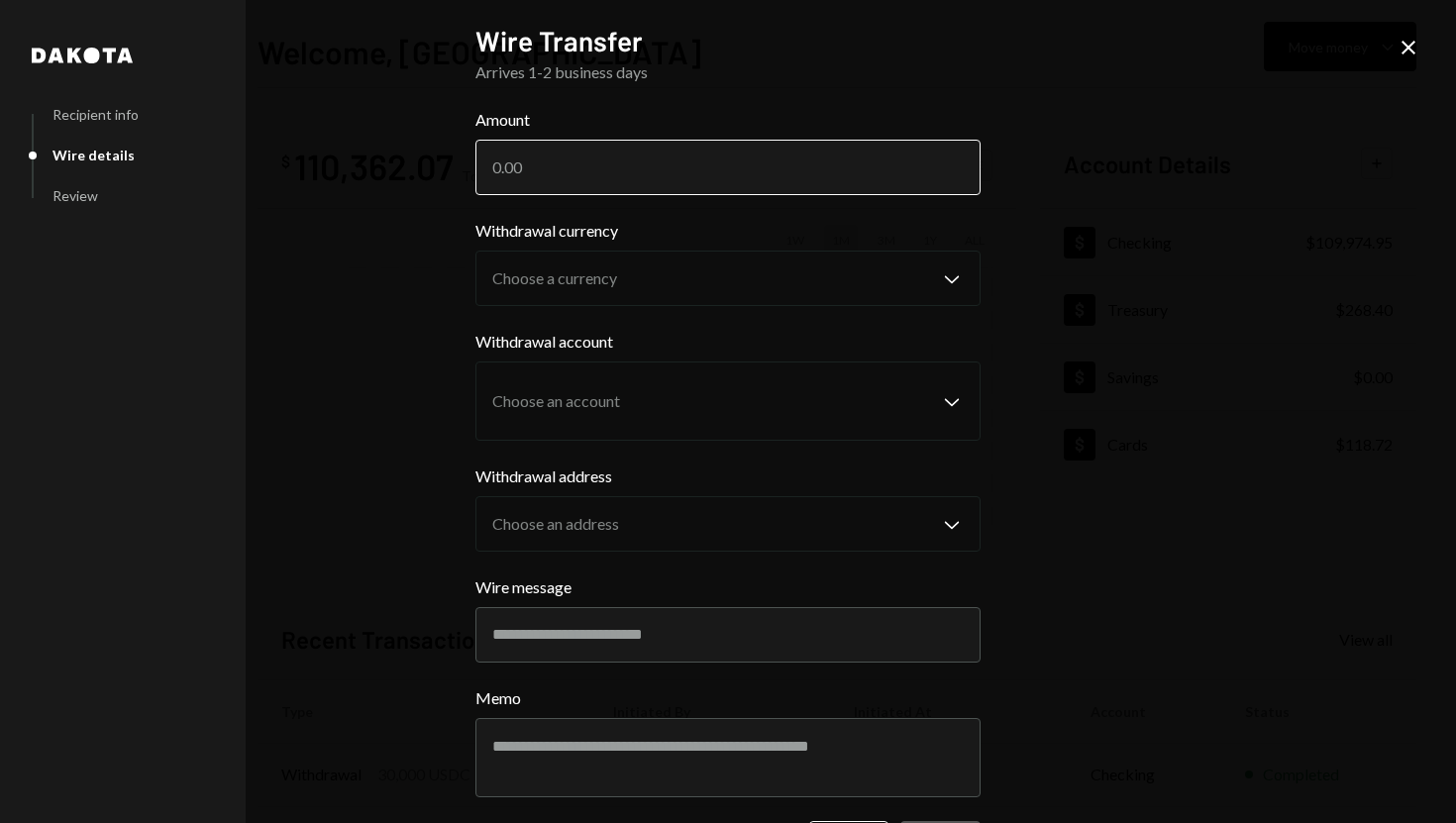 click on "Amount" at bounding box center [728, 167] 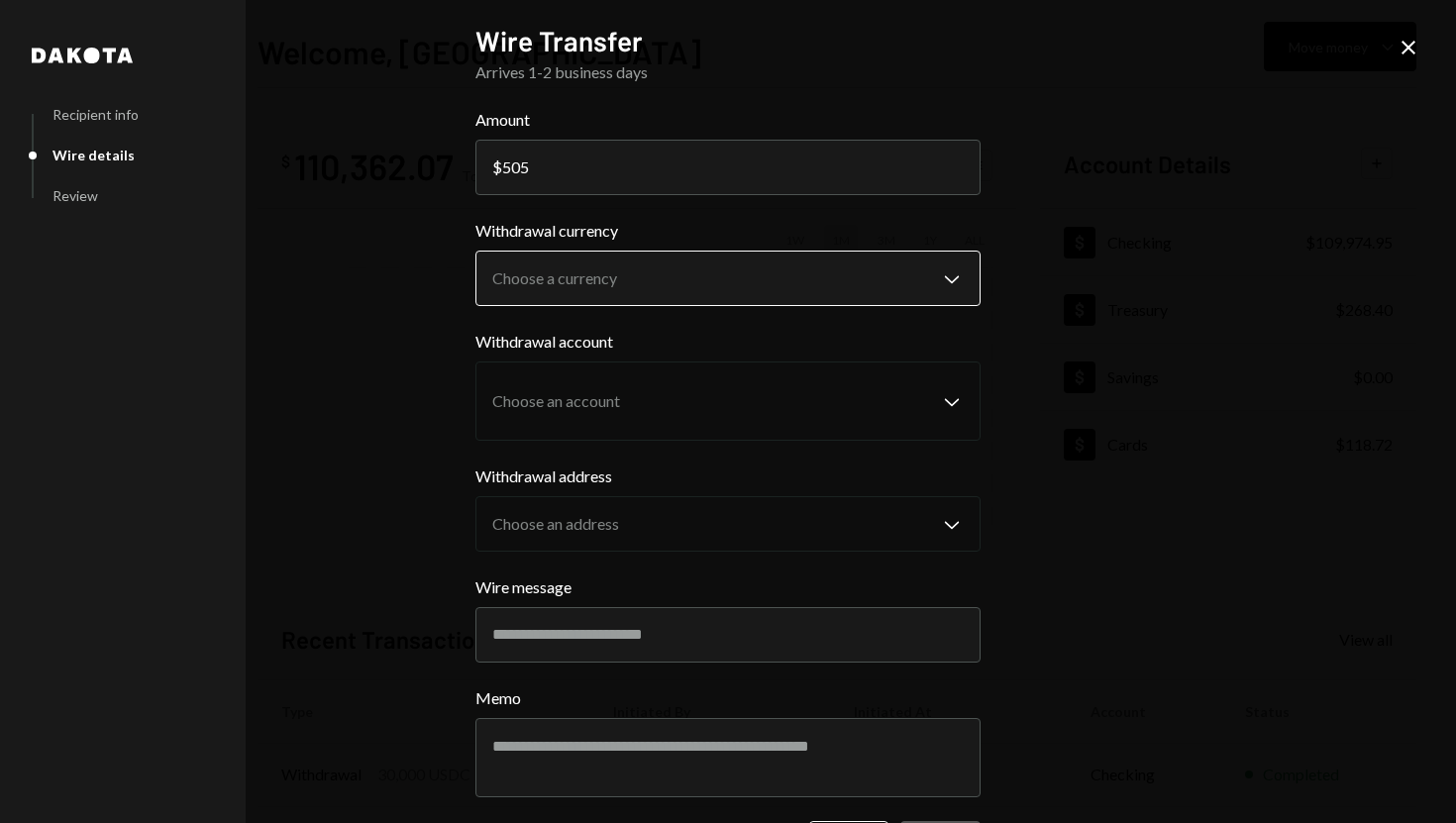 type on "505" 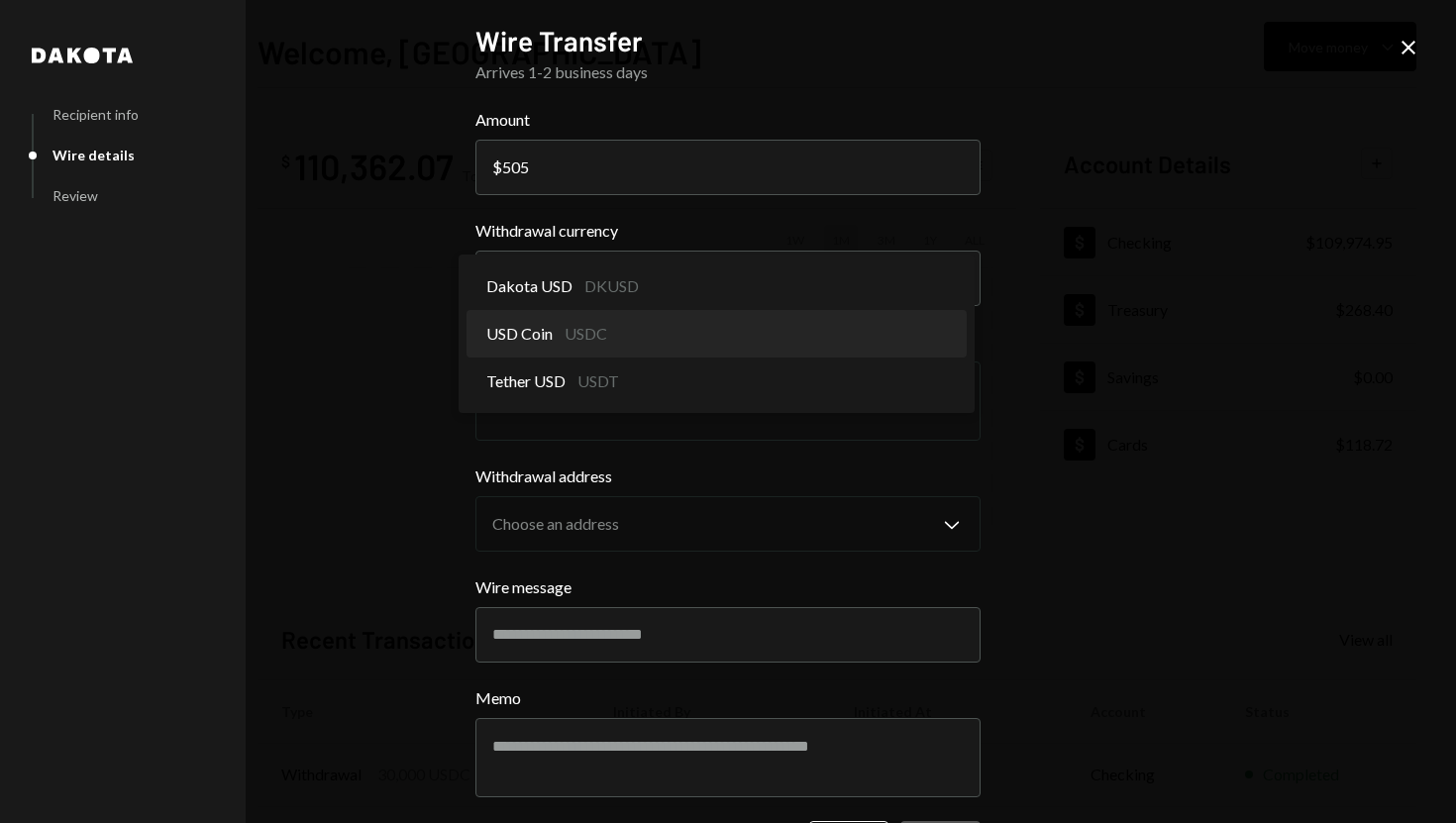 select on "****" 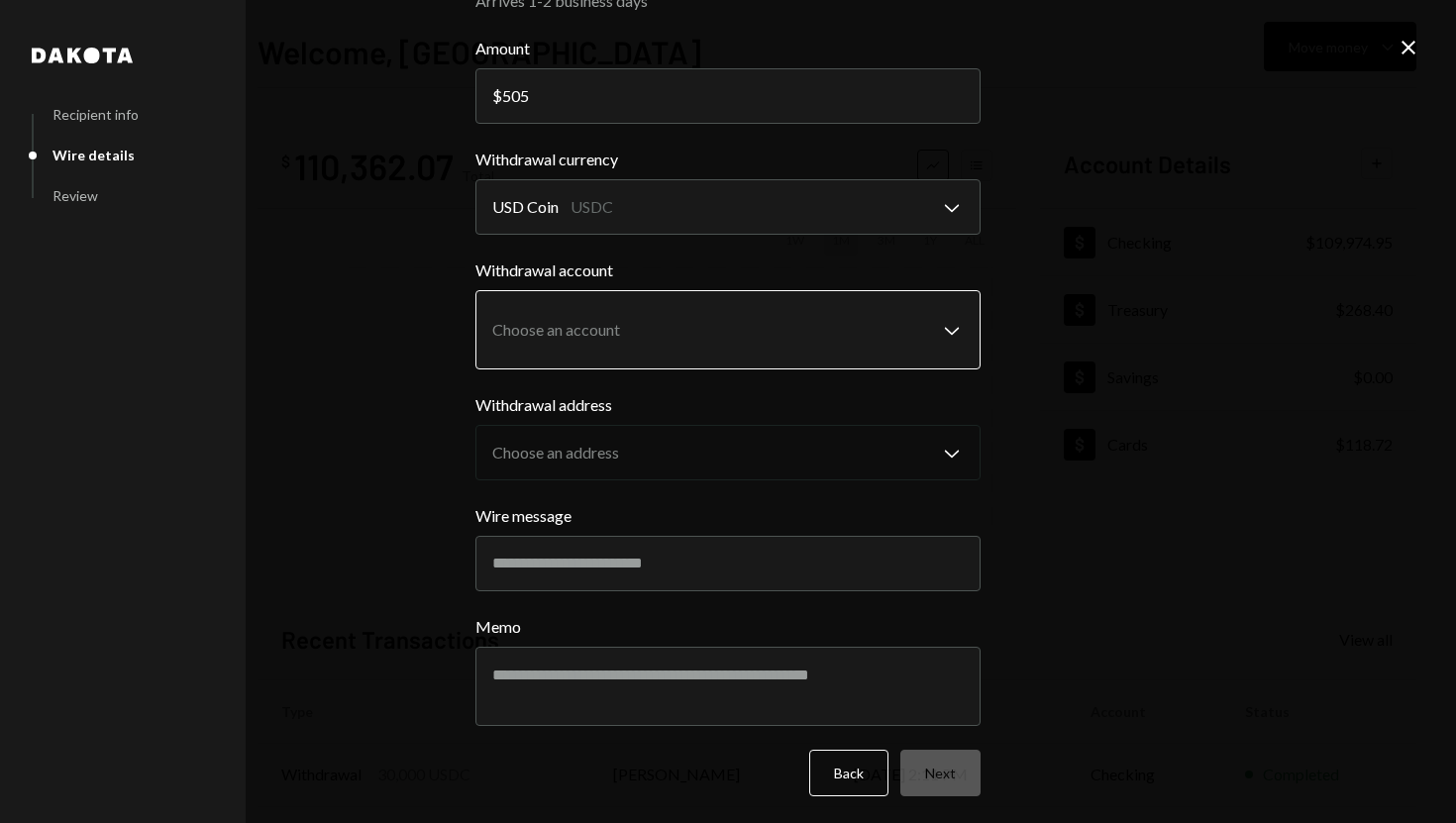 scroll, scrollTop: 75, scrollLeft: 0, axis: vertical 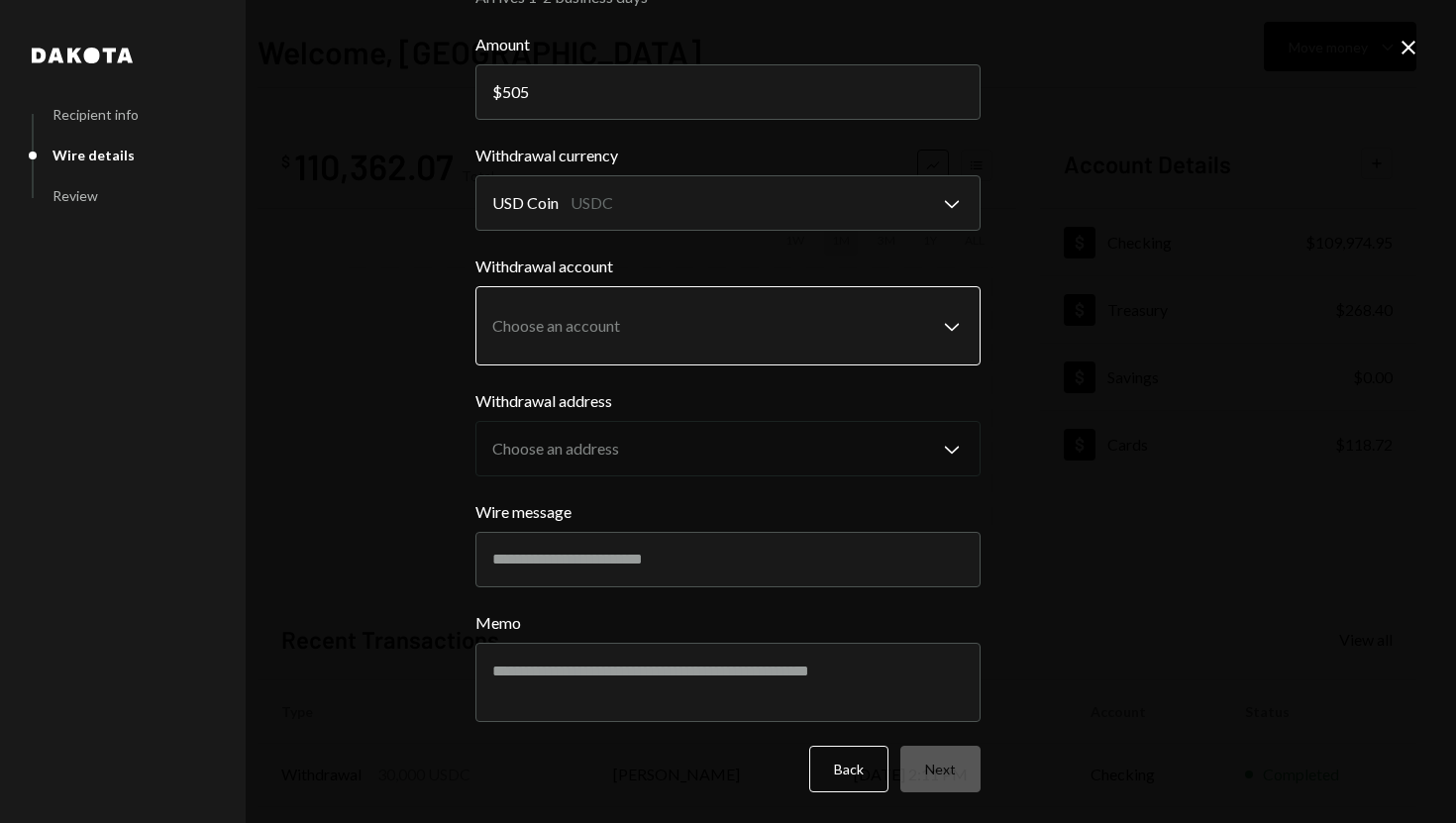 click on "S SPARK TECH HUB Caret Down Home Home Inbox Inbox Activities Transactions Accounts Accounts Caret Down Checking $109,974.95 Treasury $268.40 Savings $0.00 Cards $118.72 Dollar Rewards User Recipients Team Team Welcome, [PERSON_NAME] Move money Caret Down $ 110,362.07 Total Graph Accounts 1W 1M 3M 1Y ALL Account Details Plus Dollar Checking $109,974.95 Dollar Treasury $268.40 Dollar Savings $0.00 Dollar Cards $118.72 Recent Transactions View all Type Initiated By Initiated At Account Status Withdrawal 30,000  USDC [PERSON_NAME] [DATE] 2:11 PM Checking Completed Withdrawal 25,000  USDC [PERSON_NAME] [DATE] 11:15 AM Checking Completed Bank Payment $15,453.35 [PERSON_NAME] [DATE] 11:14 AM Checking Completed Bank Payment $12,783.00 [PERSON_NAME] [DATE] 11:12 AM Checking Completed Bank Payment $20,000.00 [PERSON_NAME] [DATE] 11:08 AM Checking Completed /dashboard   Dakota Recipient info Wire details Review Wire Transfer Arrives 1-2 business days Amount $ 505 Withdrawal currency USD Coin USDC Memo" at bounding box center (728, 411) 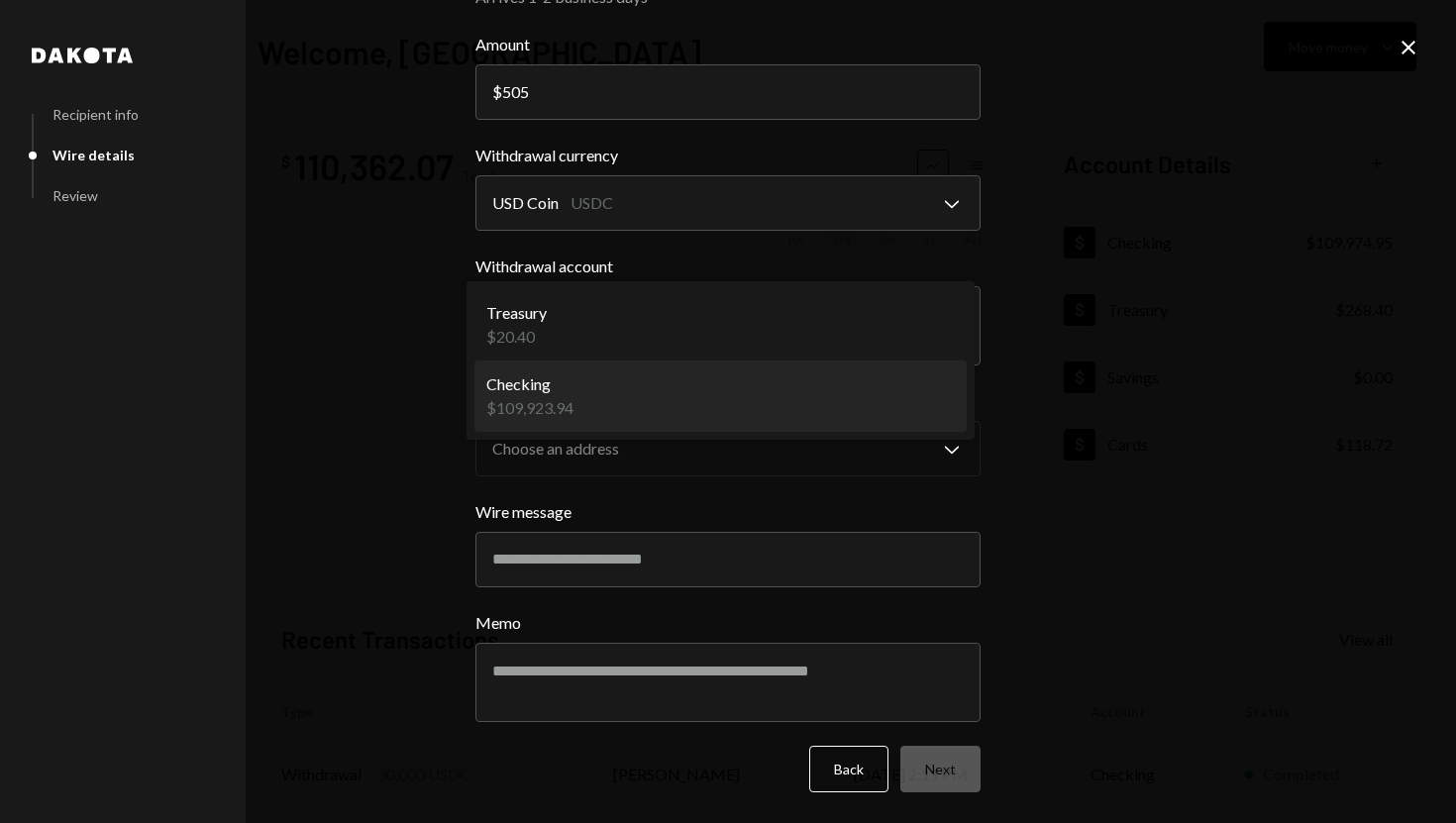 select on "**********" 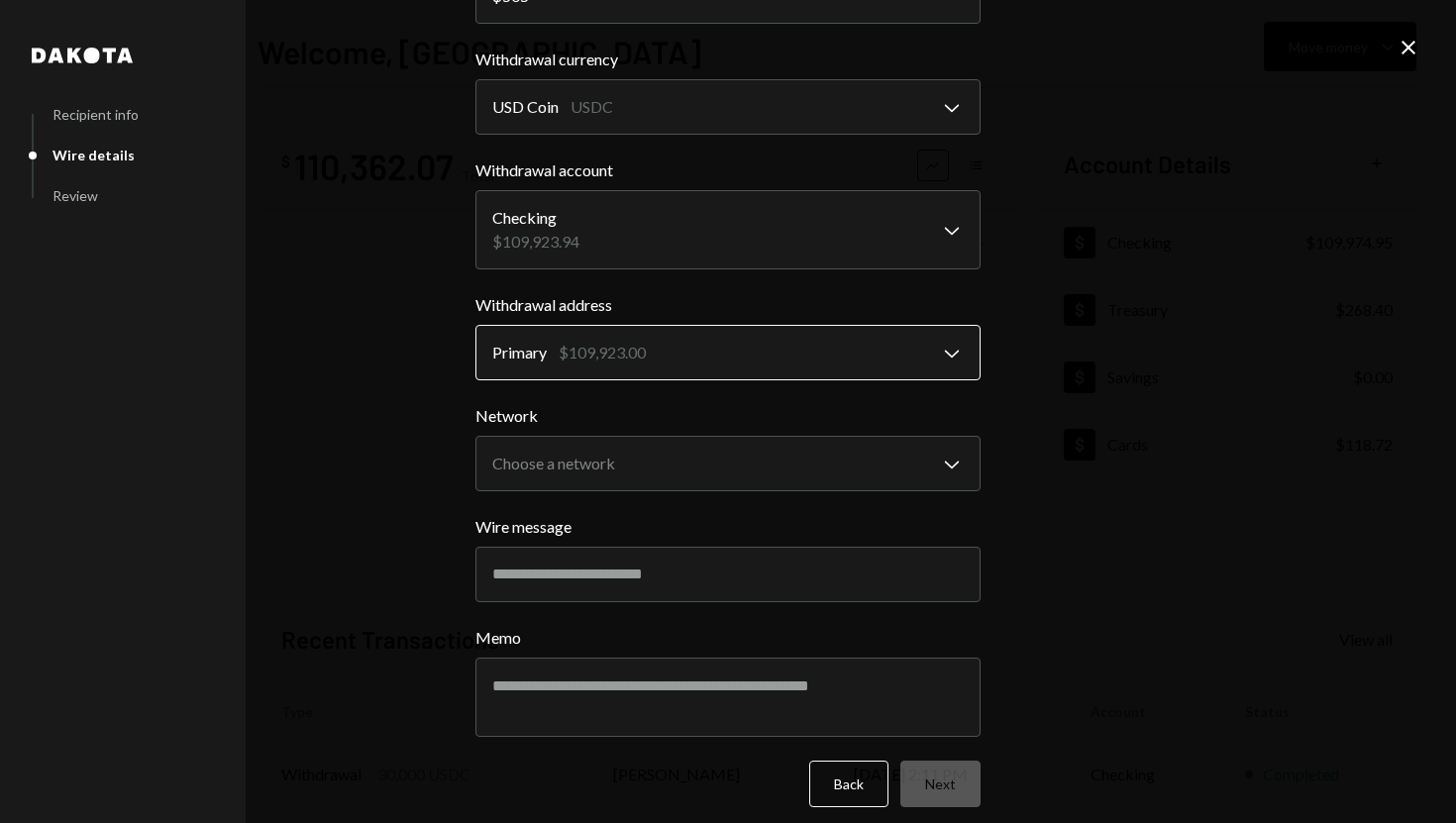 scroll, scrollTop: 186, scrollLeft: 0, axis: vertical 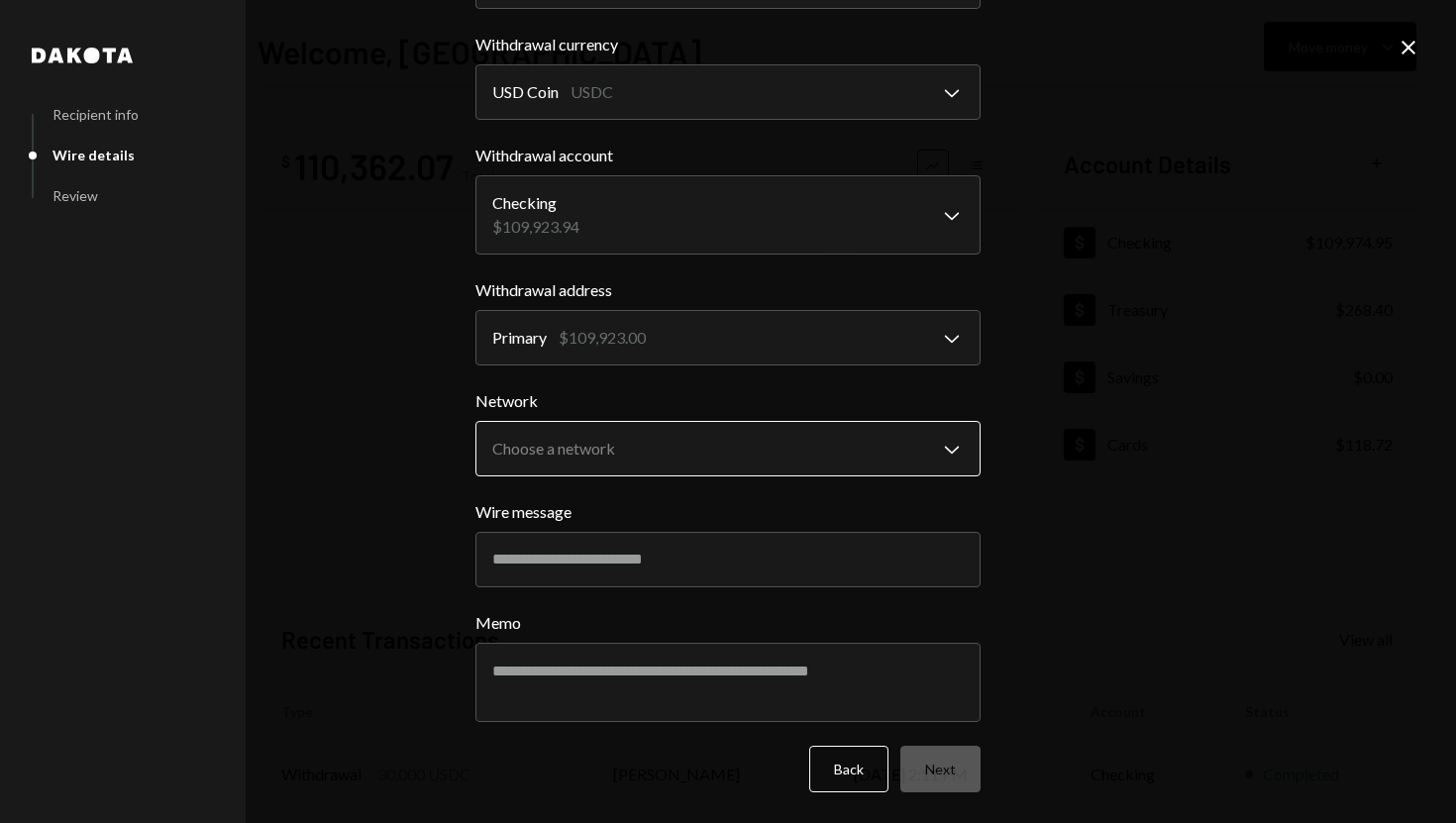 click on "S SPARK TECH HUB Caret Down Home Home Inbox Inbox Activities Transactions Accounts Accounts Caret Down Checking $109,974.95 Treasury $268.40 Savings $0.00 Cards $118.72 Dollar Rewards User Recipients Team Team Welcome, [PERSON_NAME] Move money Caret Down $ 110,362.07 Total Graph Accounts 1W 1M 3M 1Y ALL Account Details Plus Dollar Checking $109,974.95 Dollar Treasury $268.40 Dollar Savings $0.00 Dollar Cards $118.72 Recent Transactions View all Type Initiated By Initiated At Account Status Withdrawal 30,000  USDC [PERSON_NAME] [DATE] 2:11 PM Checking Completed Withdrawal 25,000  USDC [PERSON_NAME] [DATE] 11:15 AM Checking Completed Bank Payment $15,453.35 [PERSON_NAME] [DATE] 11:14 AM Checking Completed Bank Payment $12,783.00 [PERSON_NAME] [DATE] 11:12 AM Checking Completed Bank Payment $20,000.00 [PERSON_NAME] [DATE] 11:08 AM Checking Completed /dashboard   Dakota Recipient info Wire details Review Wire Transfer Arrives 1-2 business days Amount $ 505 Withdrawal currency USD Coin USDC ****" at bounding box center [728, 411] 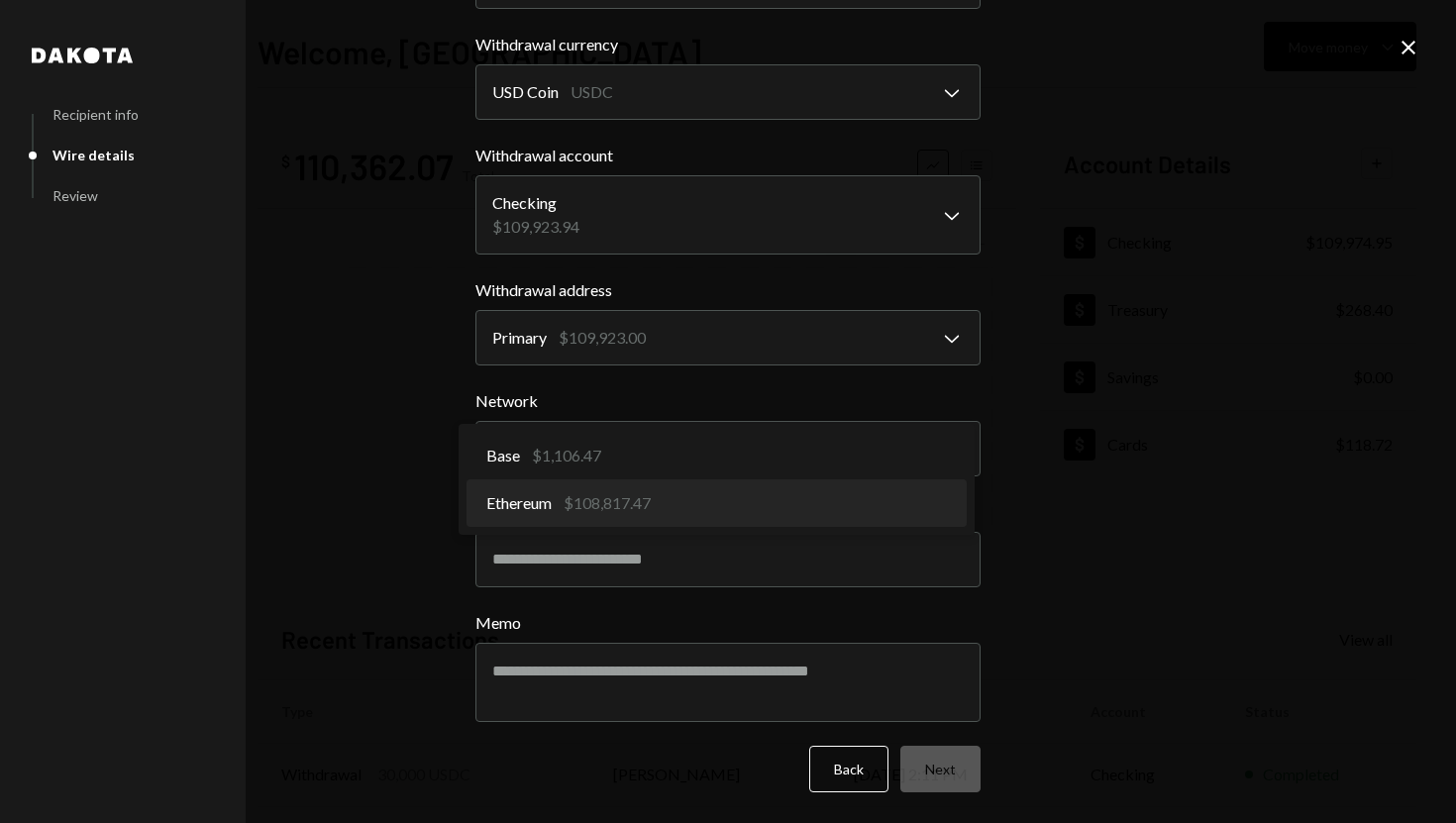 select on "**********" 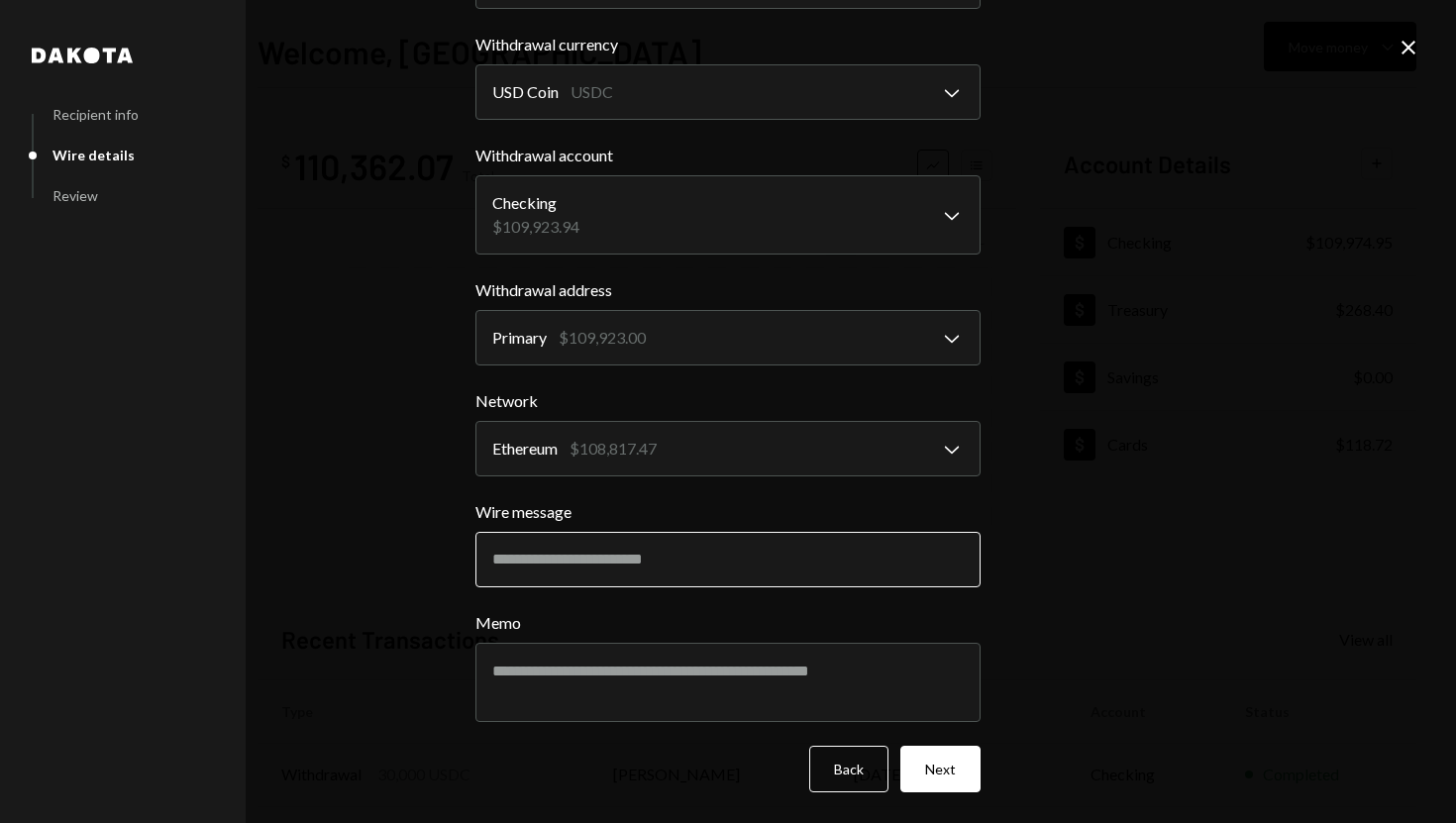 click on "Wire message" at bounding box center (728, 560) 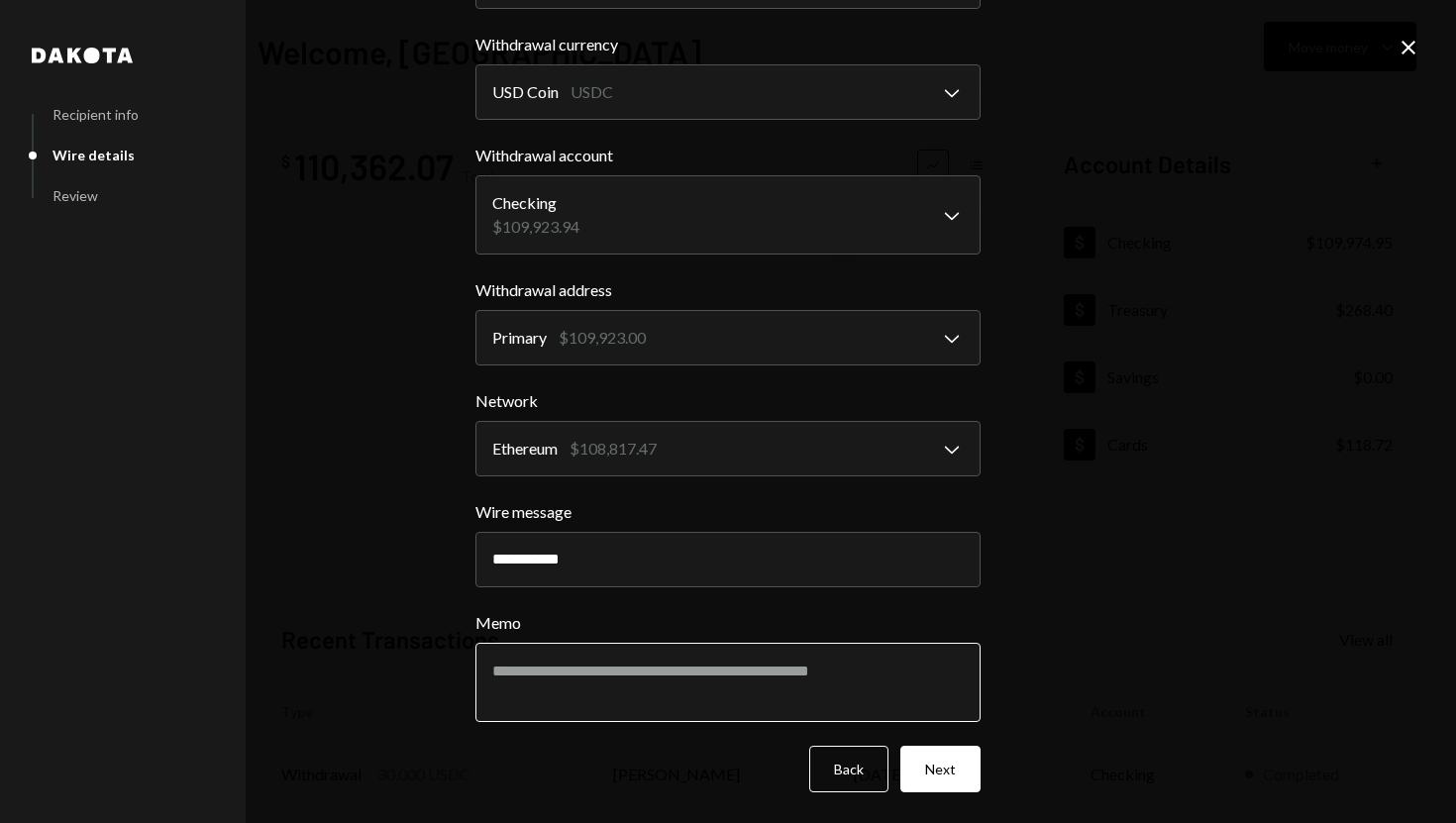 type on "**********" 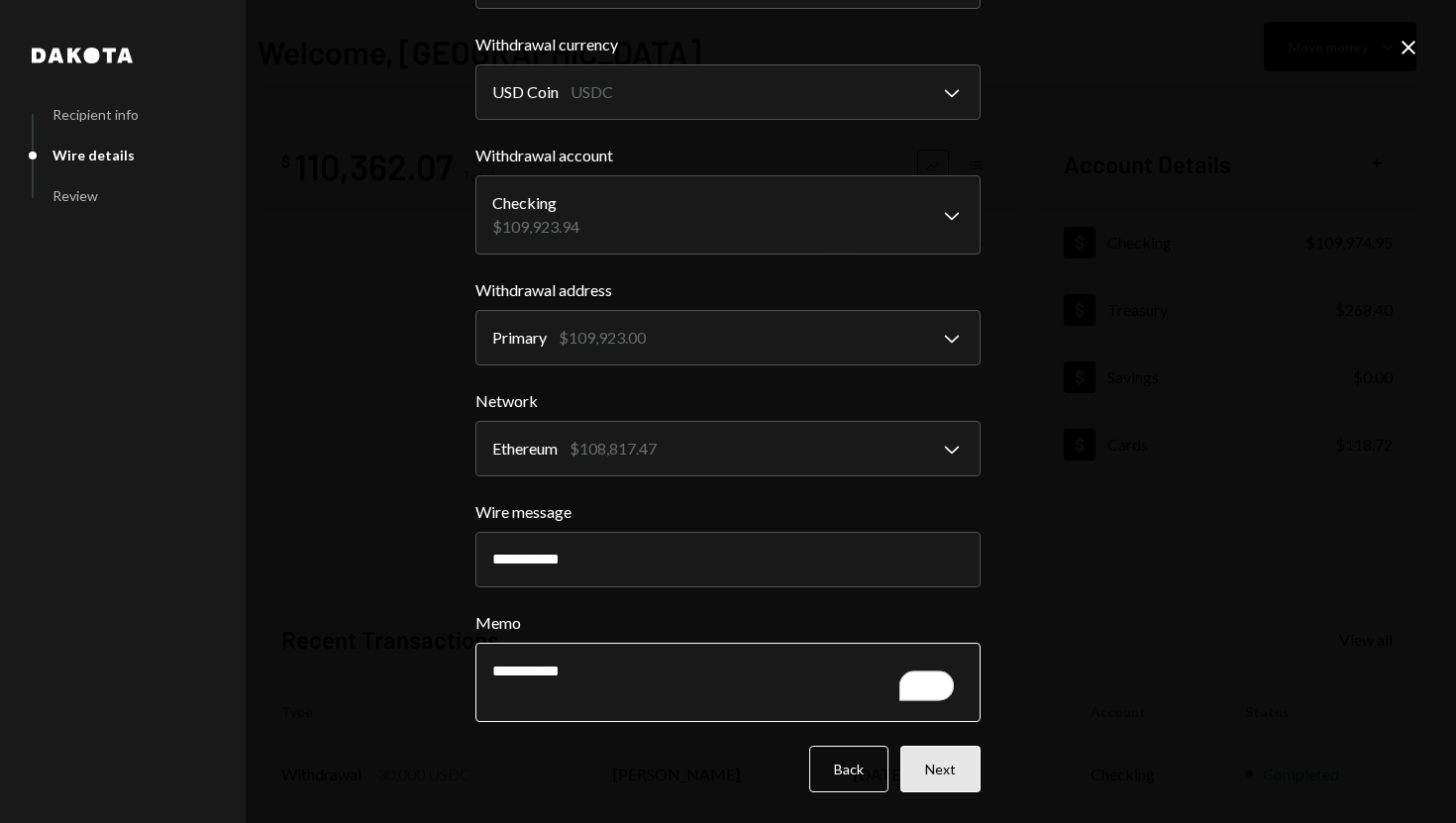 type on "**********" 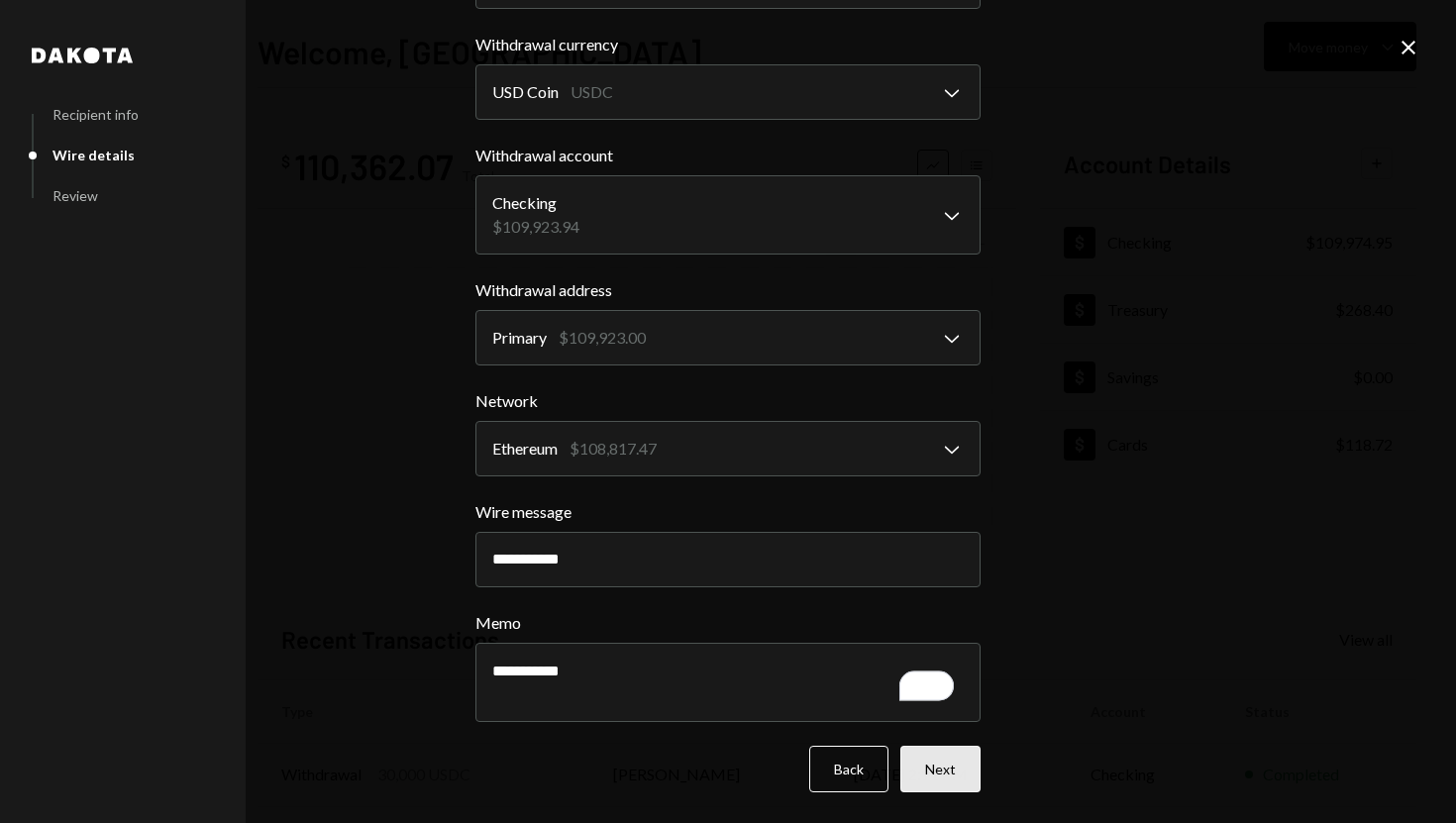click on "Next" at bounding box center [940, 769] 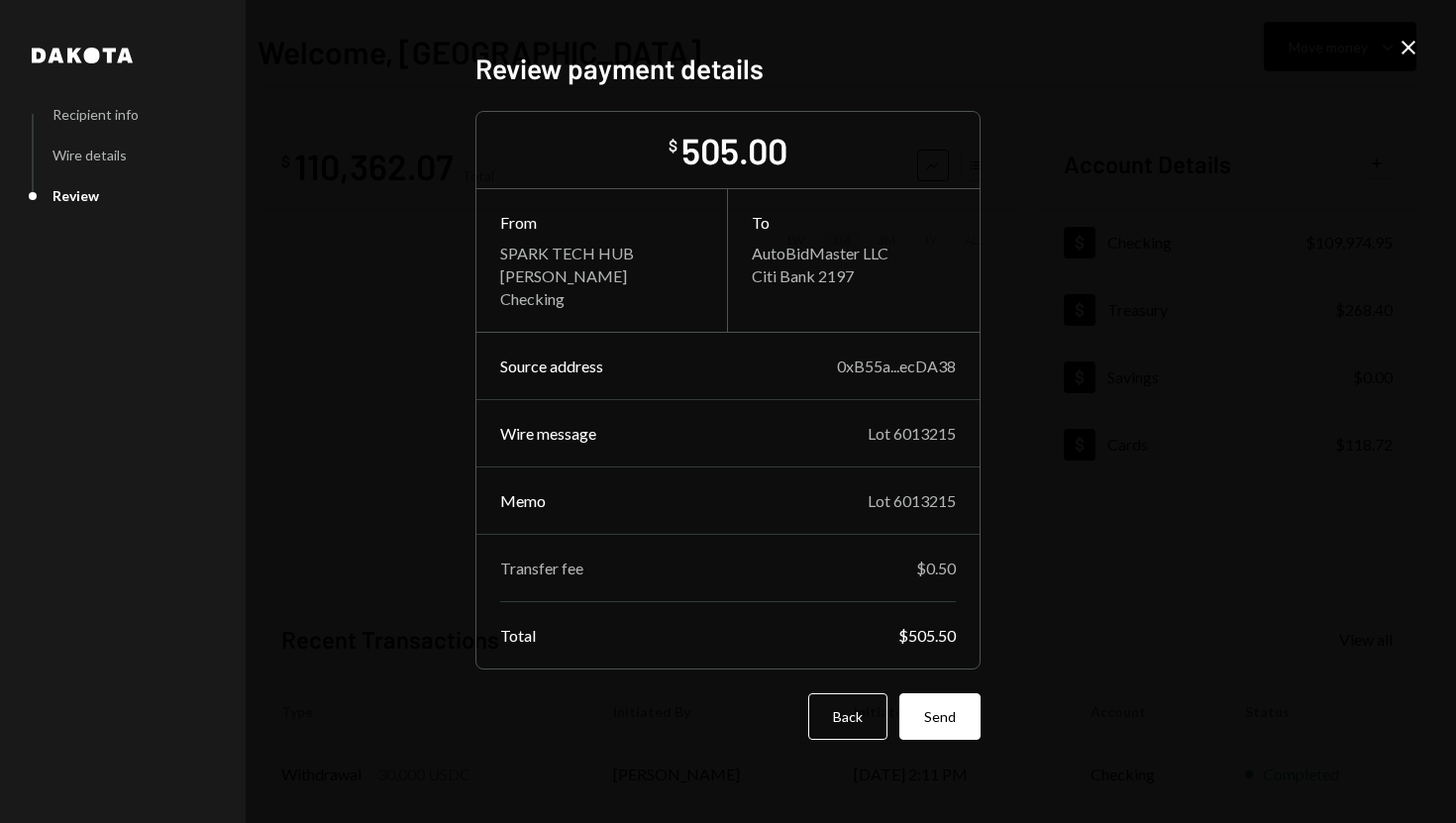 scroll, scrollTop: 0, scrollLeft: 0, axis: both 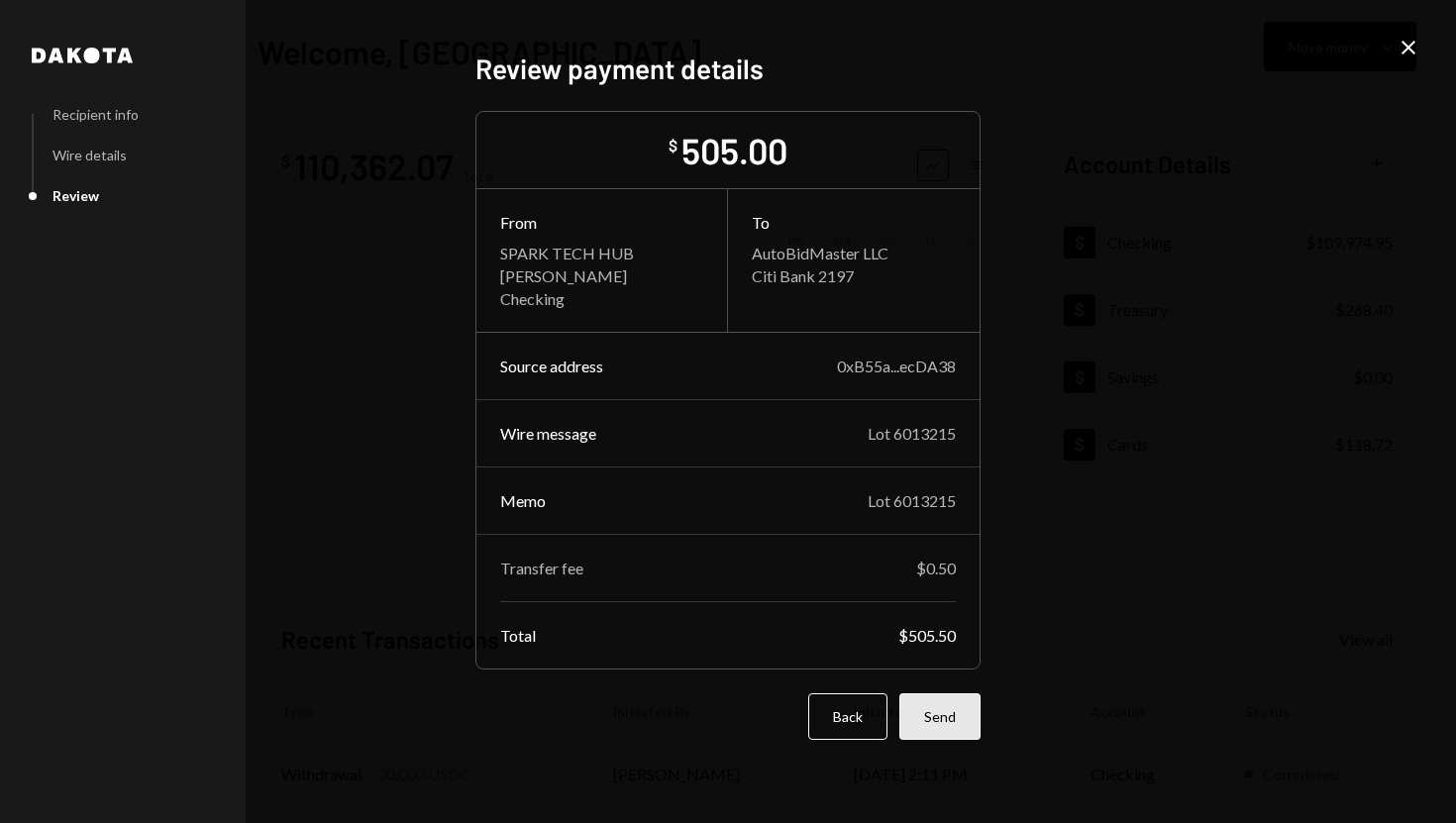 click on "Send" at bounding box center (940, 716) 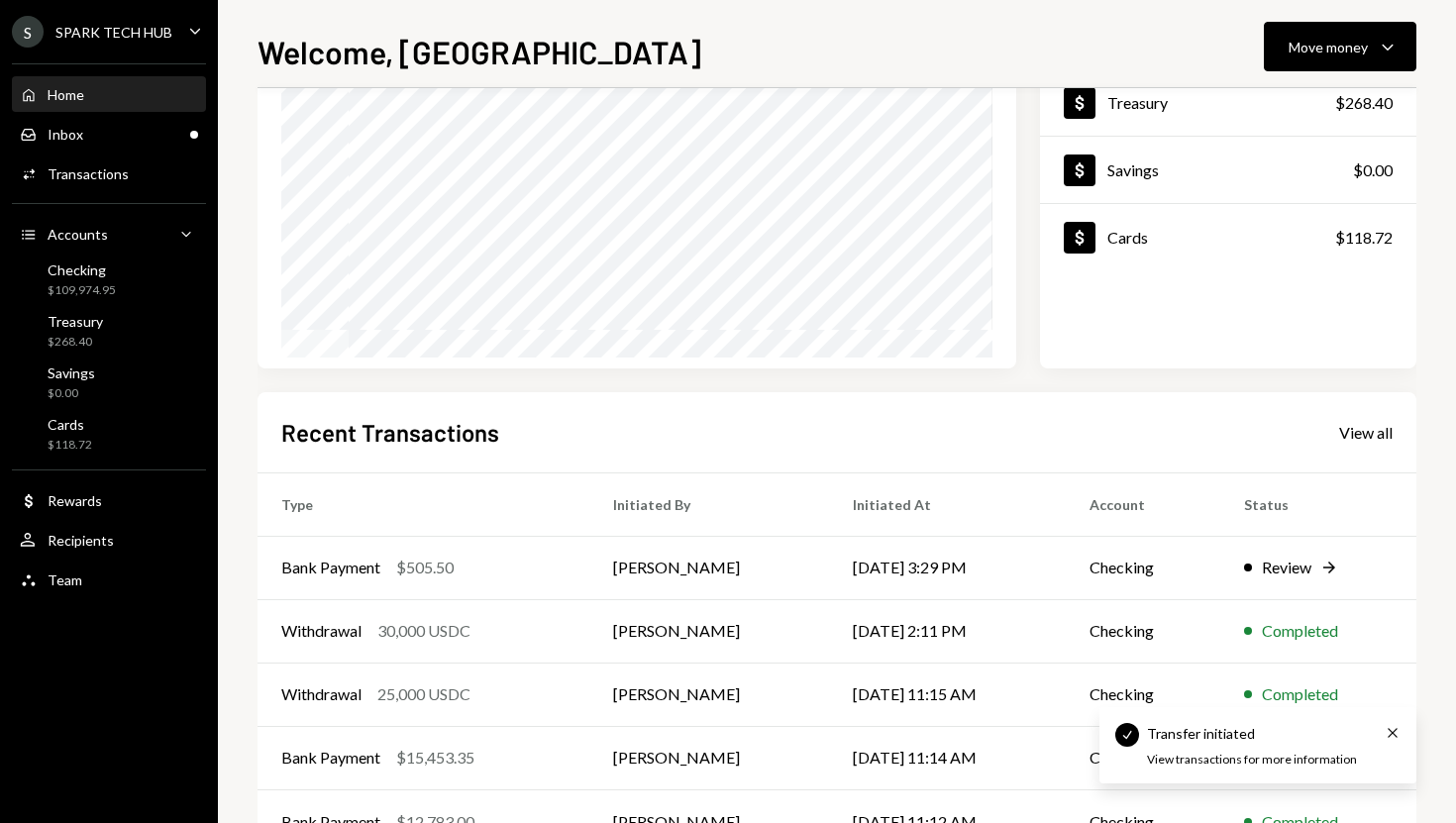 scroll, scrollTop: 270, scrollLeft: 0, axis: vertical 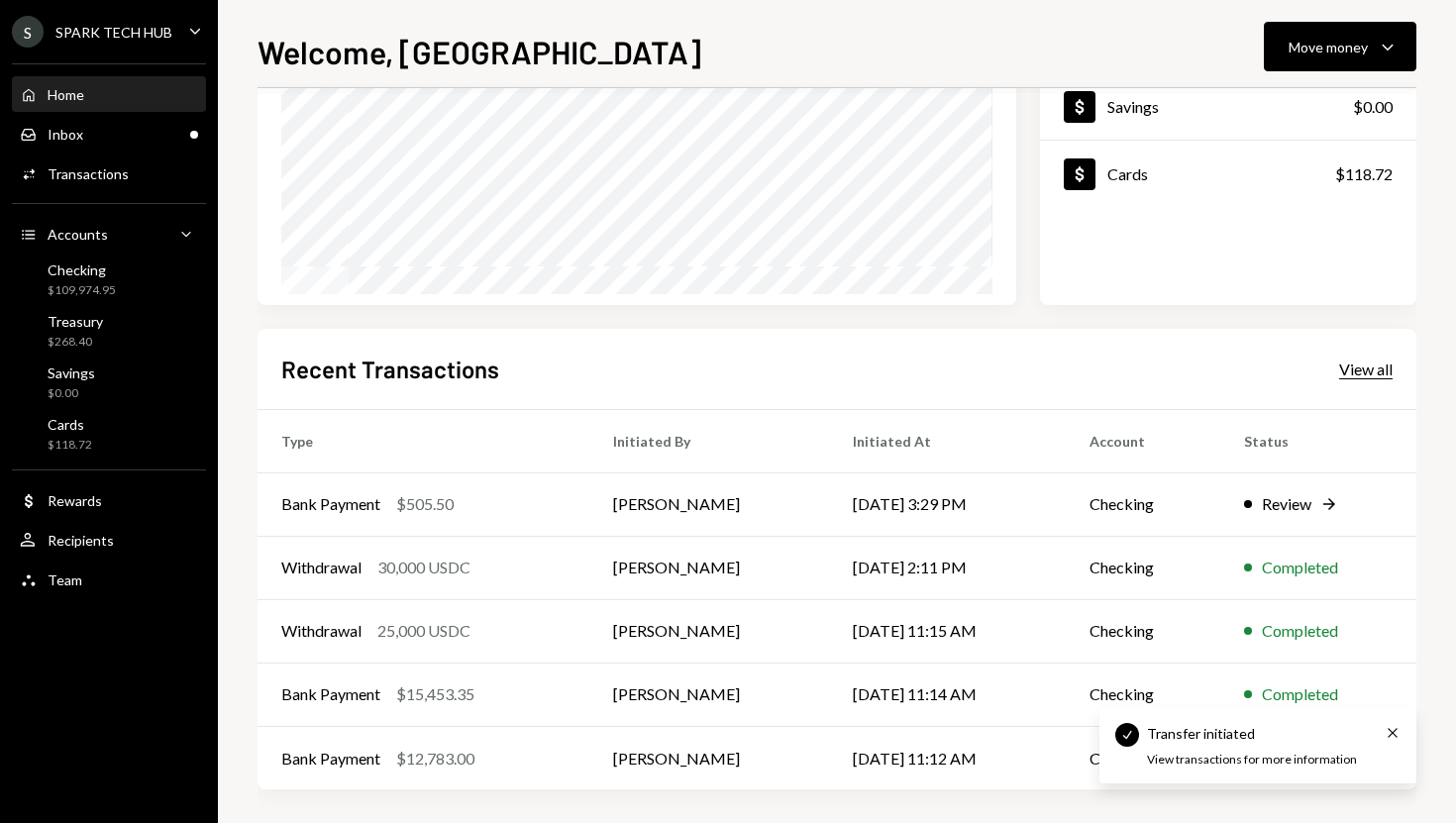 click on "View all" at bounding box center (1366, 369) 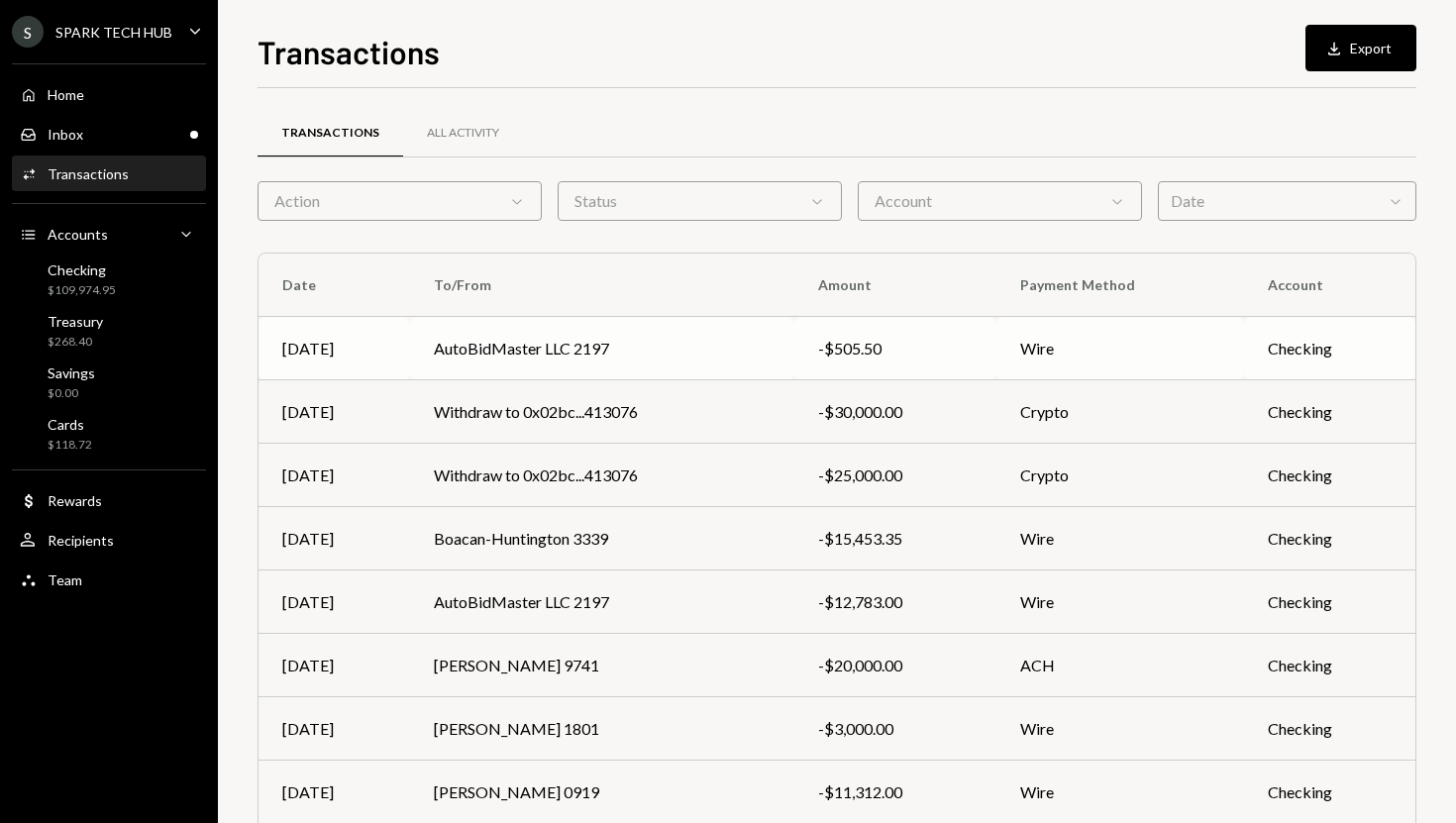 click on "-$505.50" at bounding box center (894, 349) 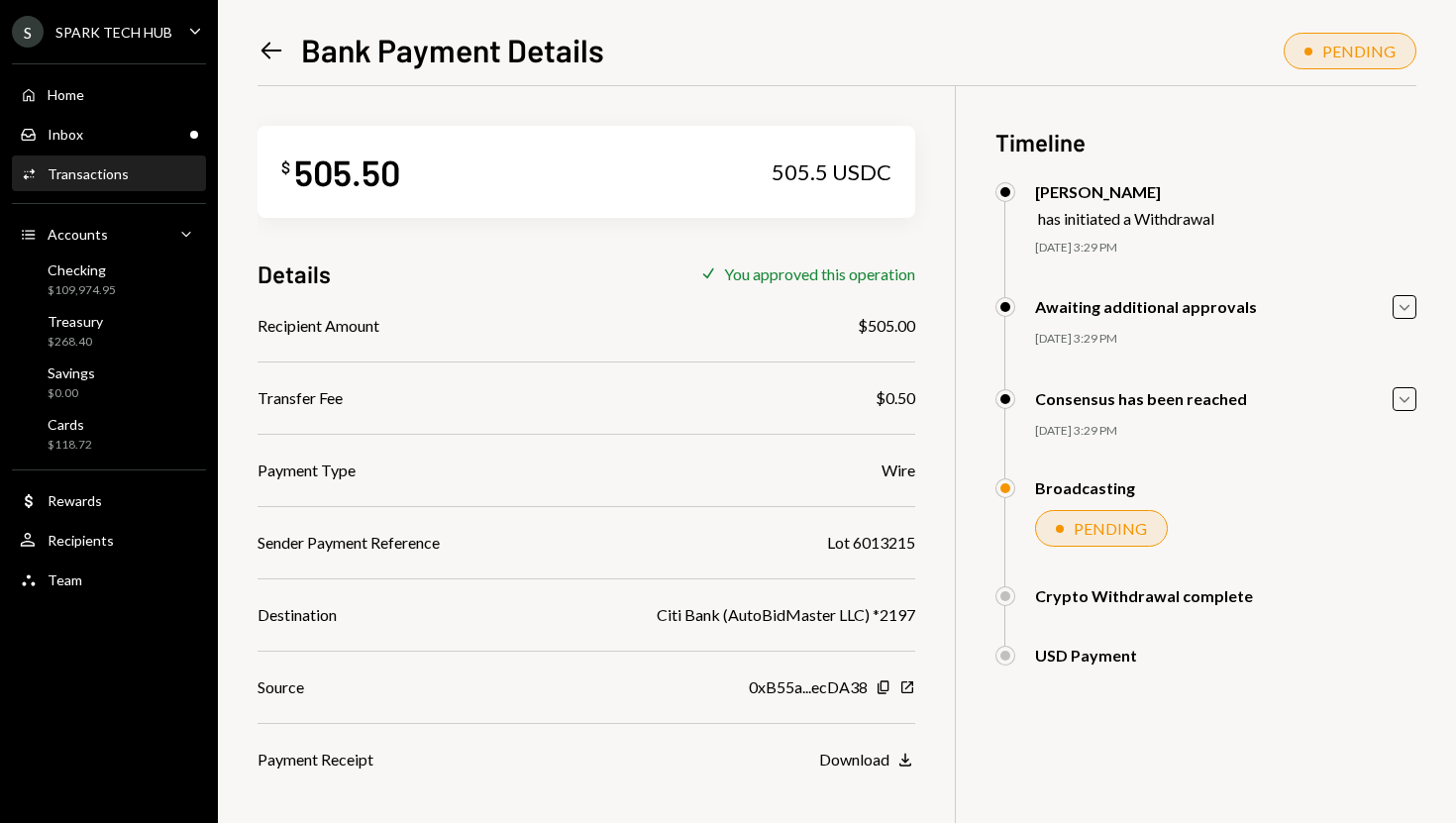 click on "505.5  USDC" at bounding box center (831, 172) 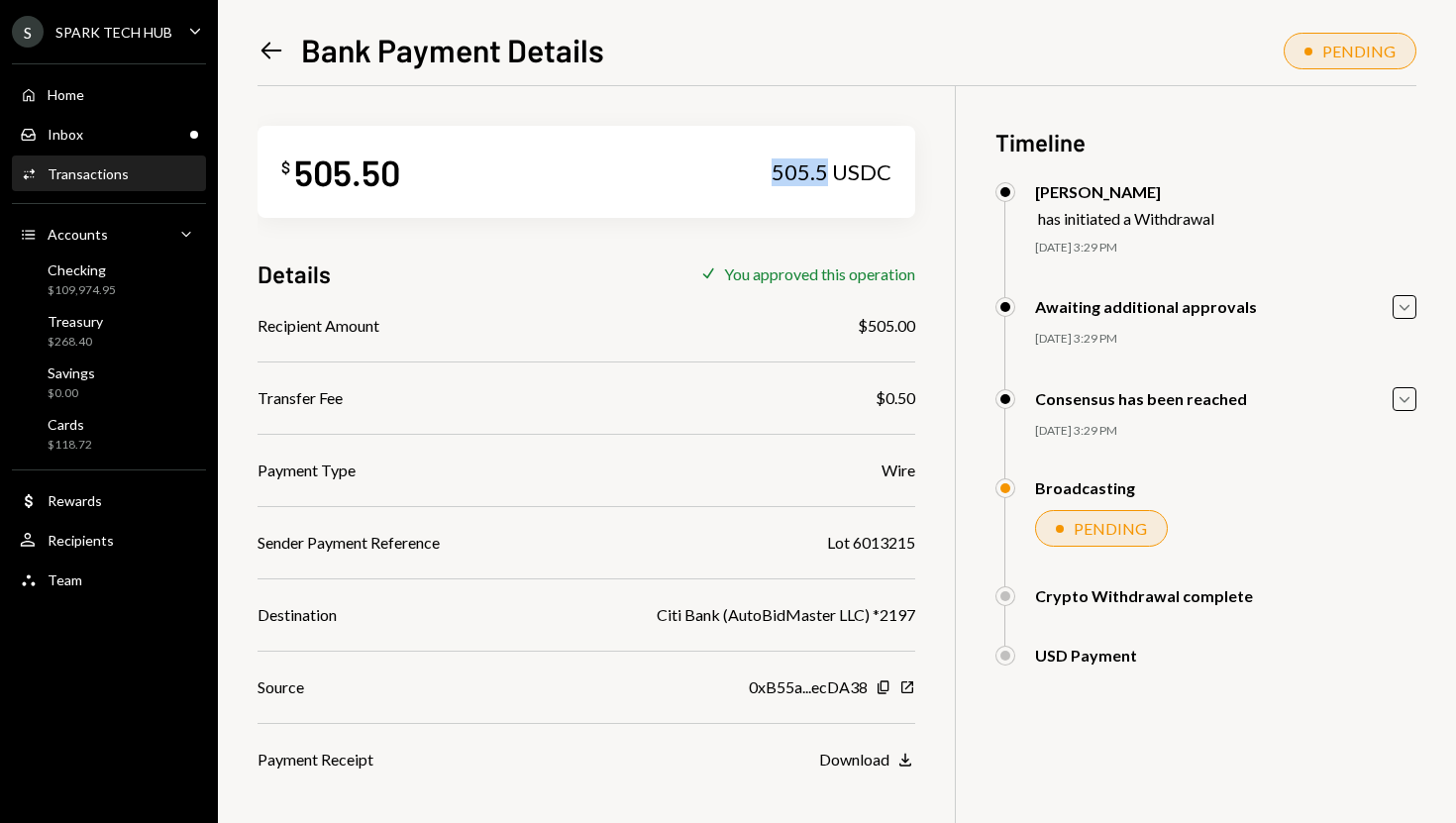 copy on "505.5" 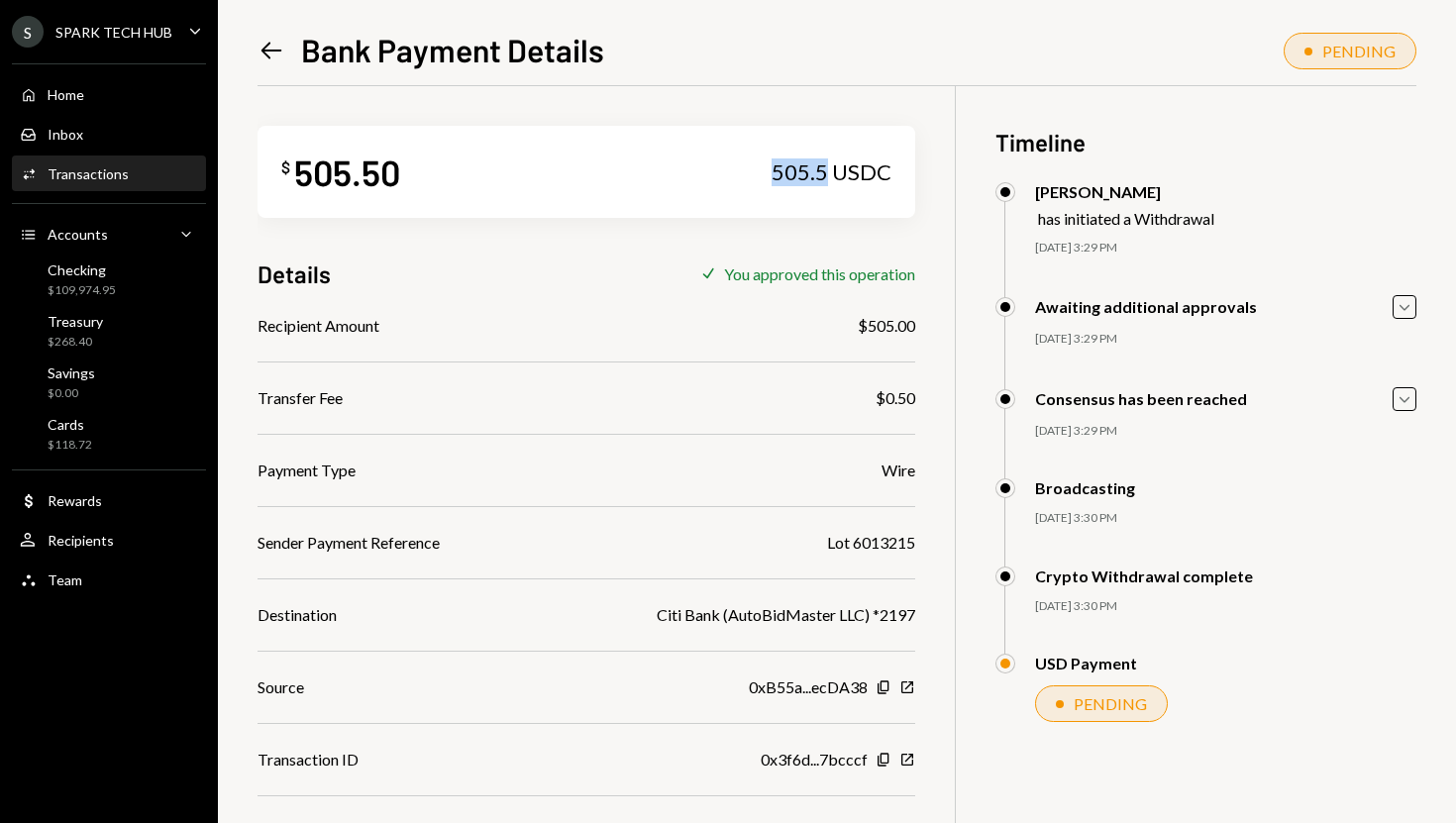 click on "Activities Transactions" at bounding box center (109, 174) 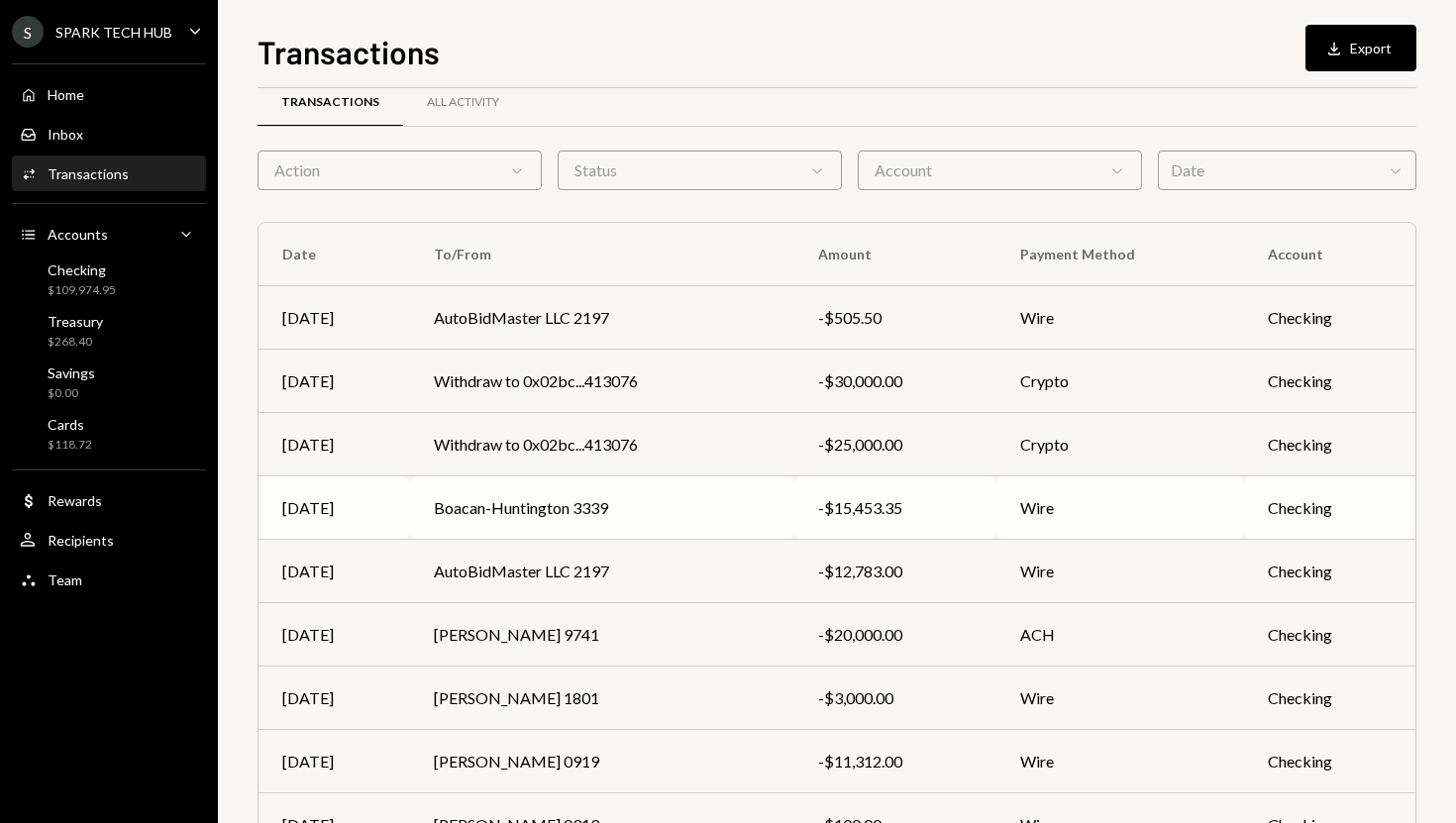 scroll, scrollTop: 34, scrollLeft: 0, axis: vertical 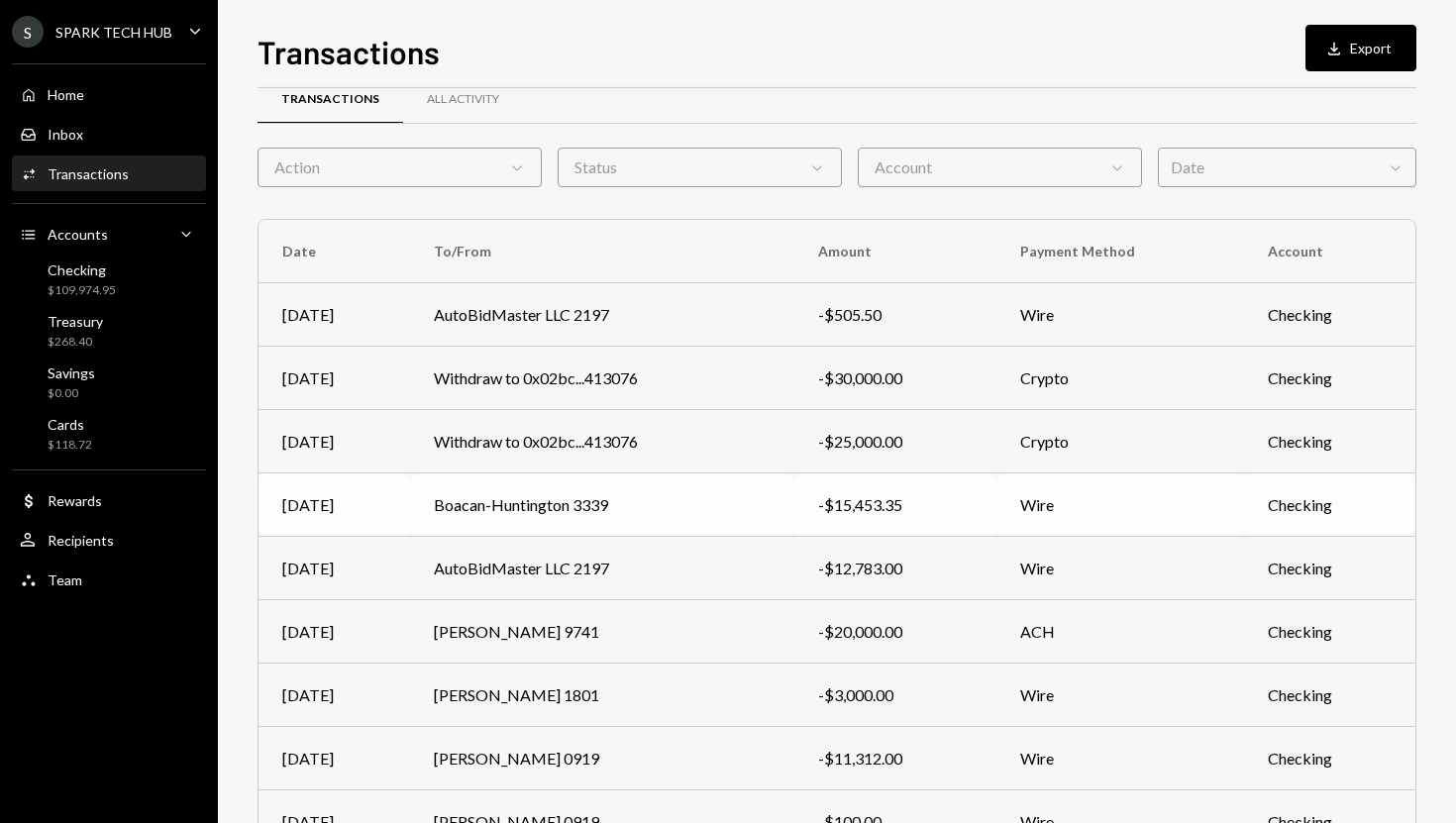 click on "Boacan-Huntington 3339" at bounding box center (602, 505) 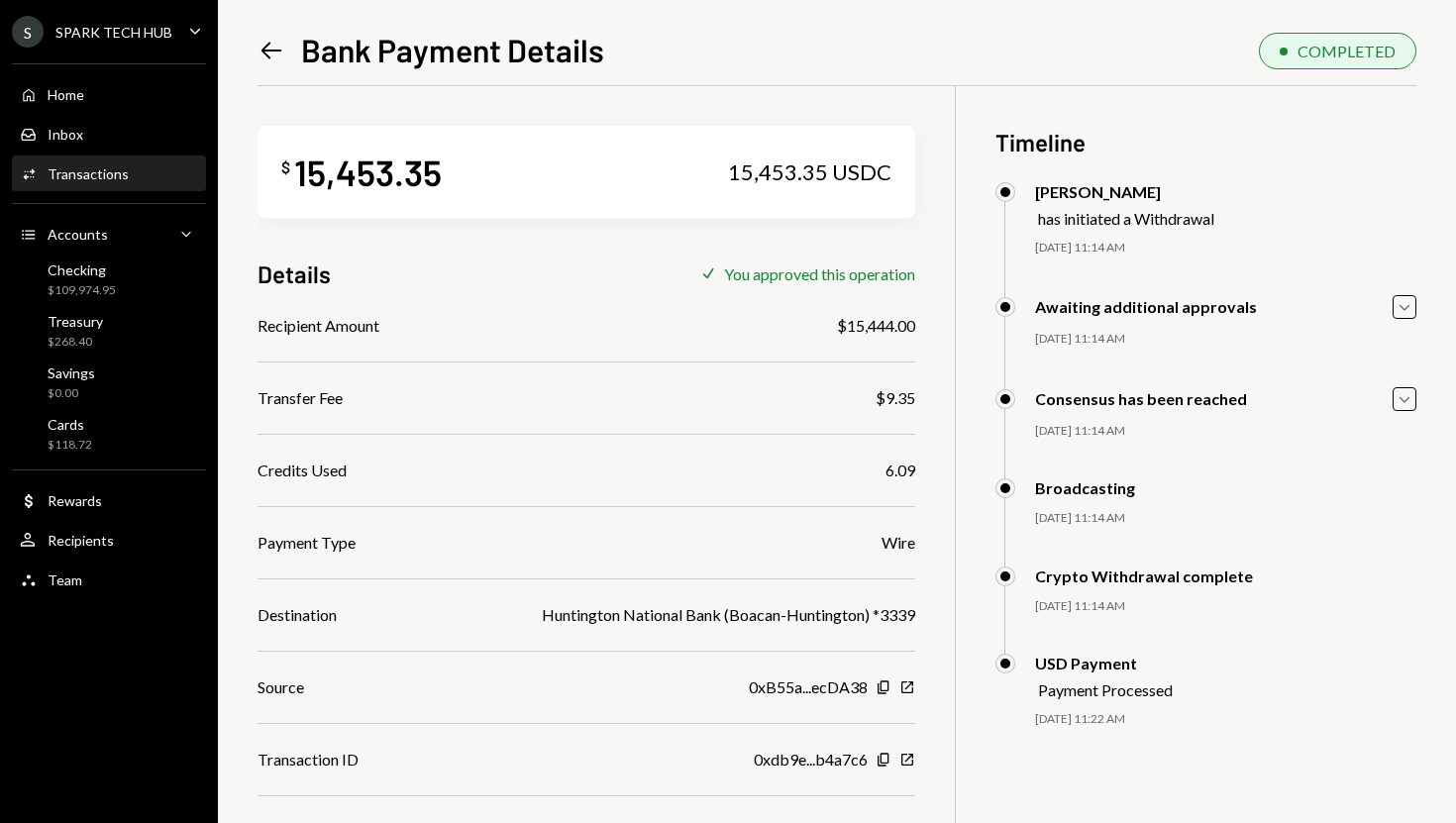 click on "15,453.35" at bounding box center (367, 171) 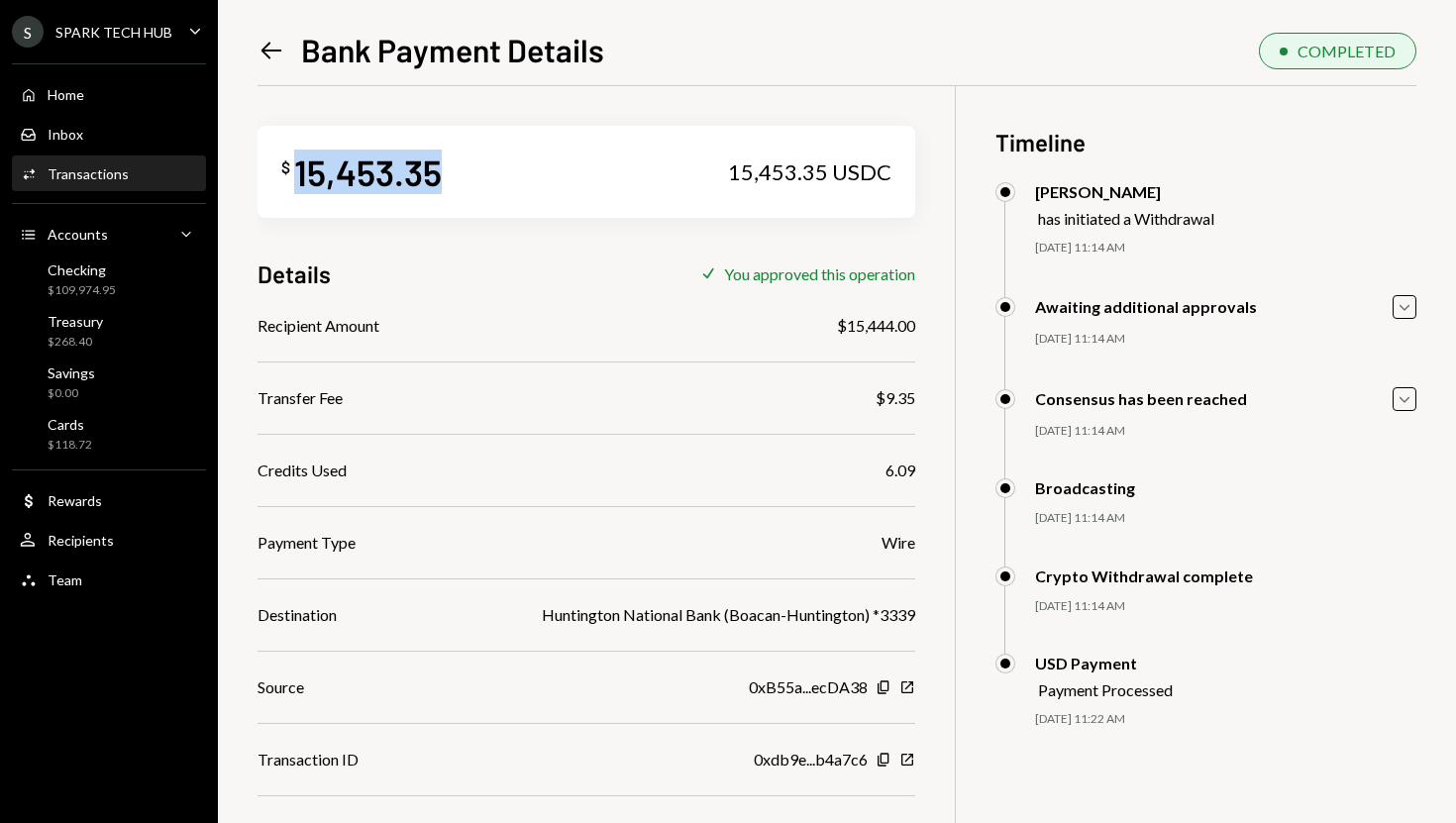 copy on "15,453.35" 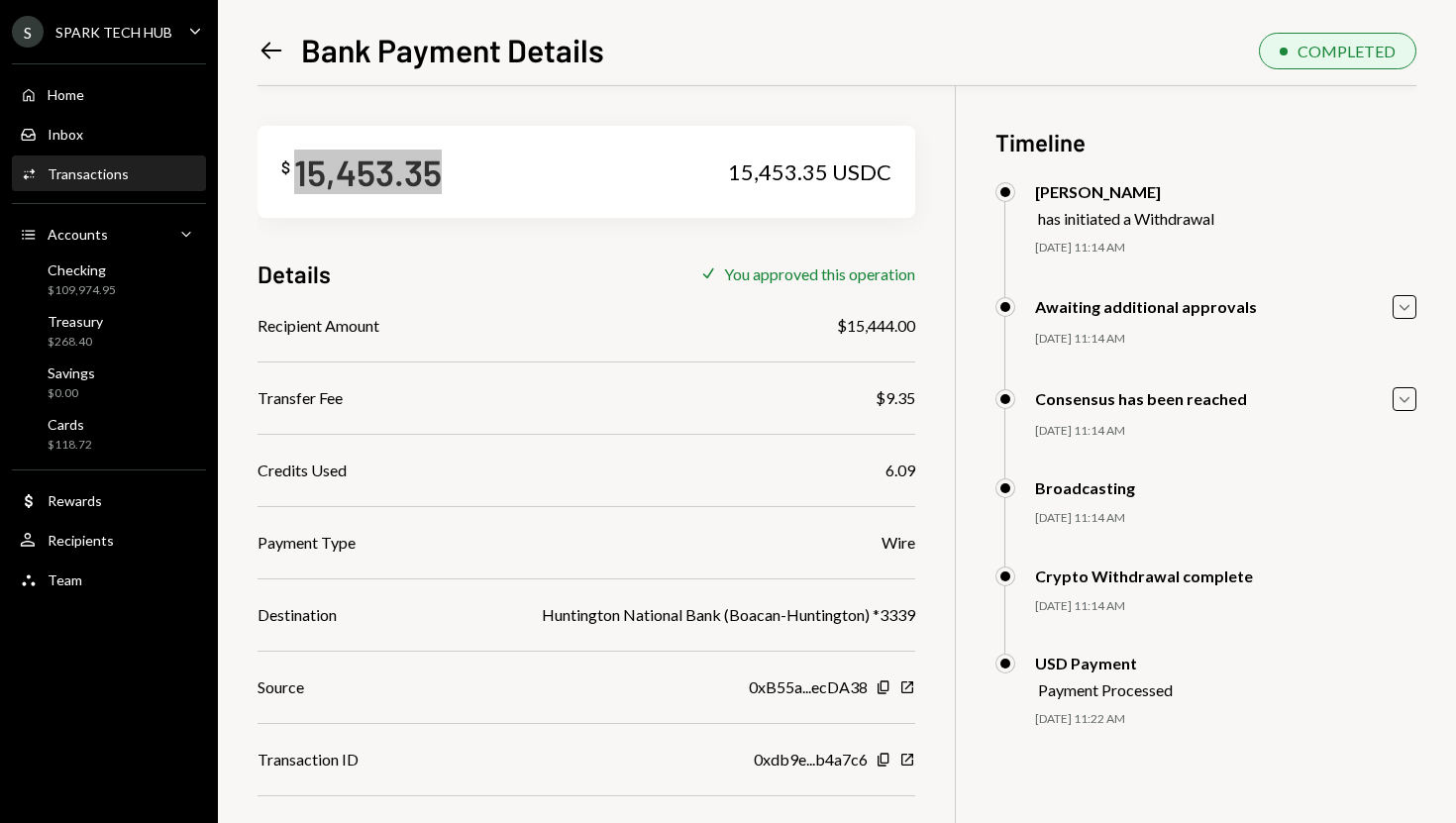 scroll, scrollTop: 0, scrollLeft: 0, axis: both 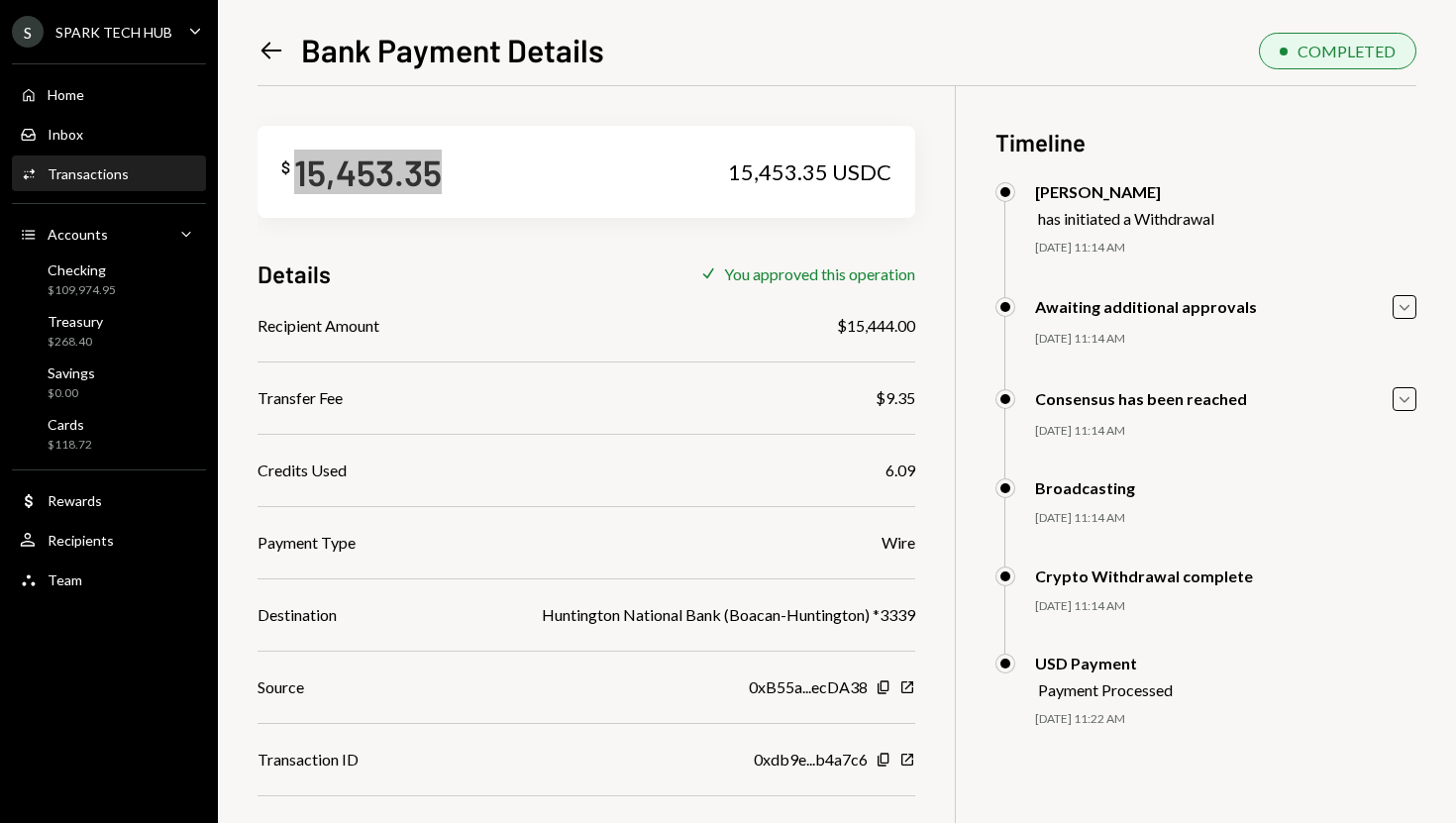 click on "Activities Transactions" at bounding box center [109, 174] 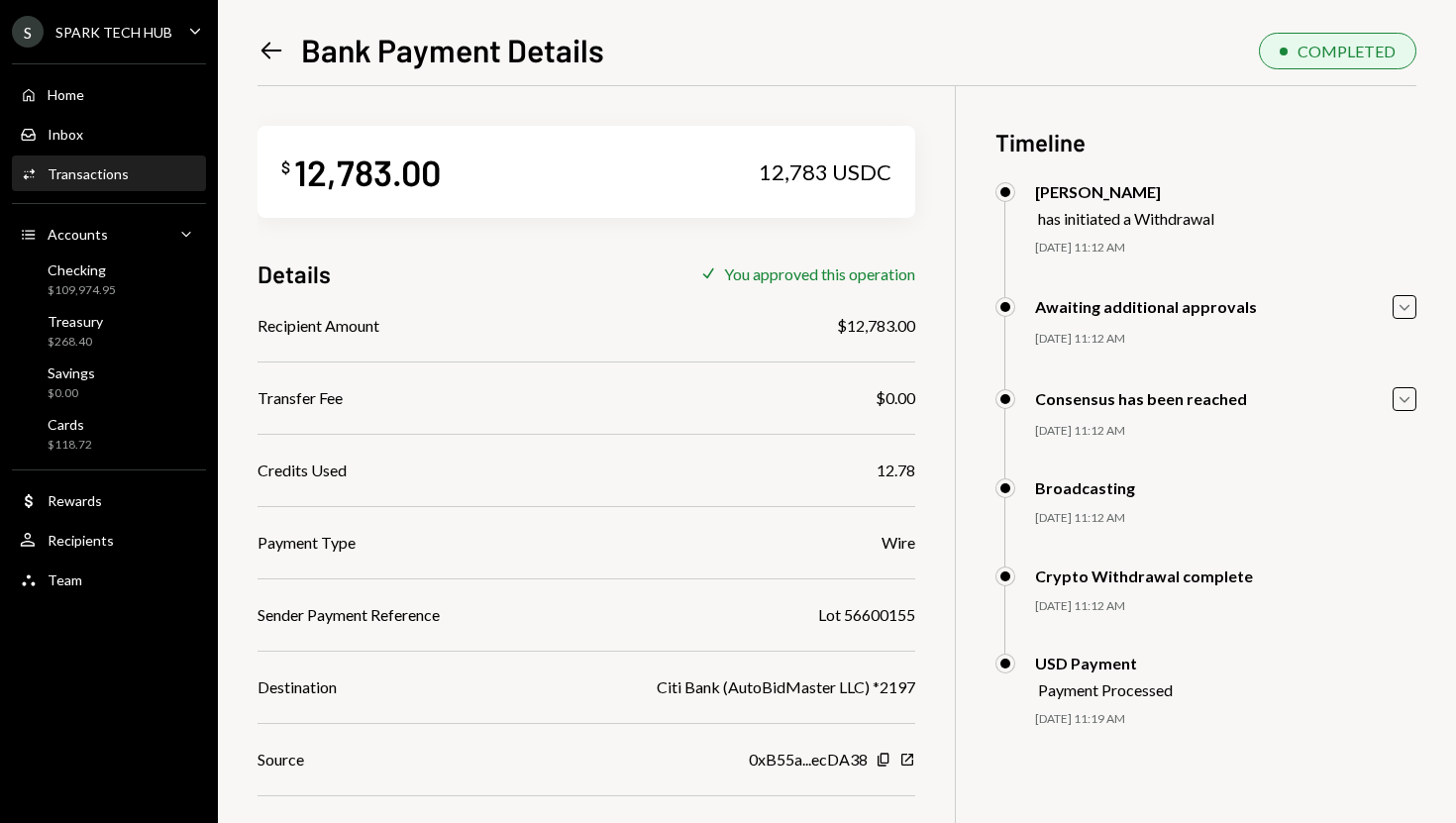scroll, scrollTop: 0, scrollLeft: 0, axis: both 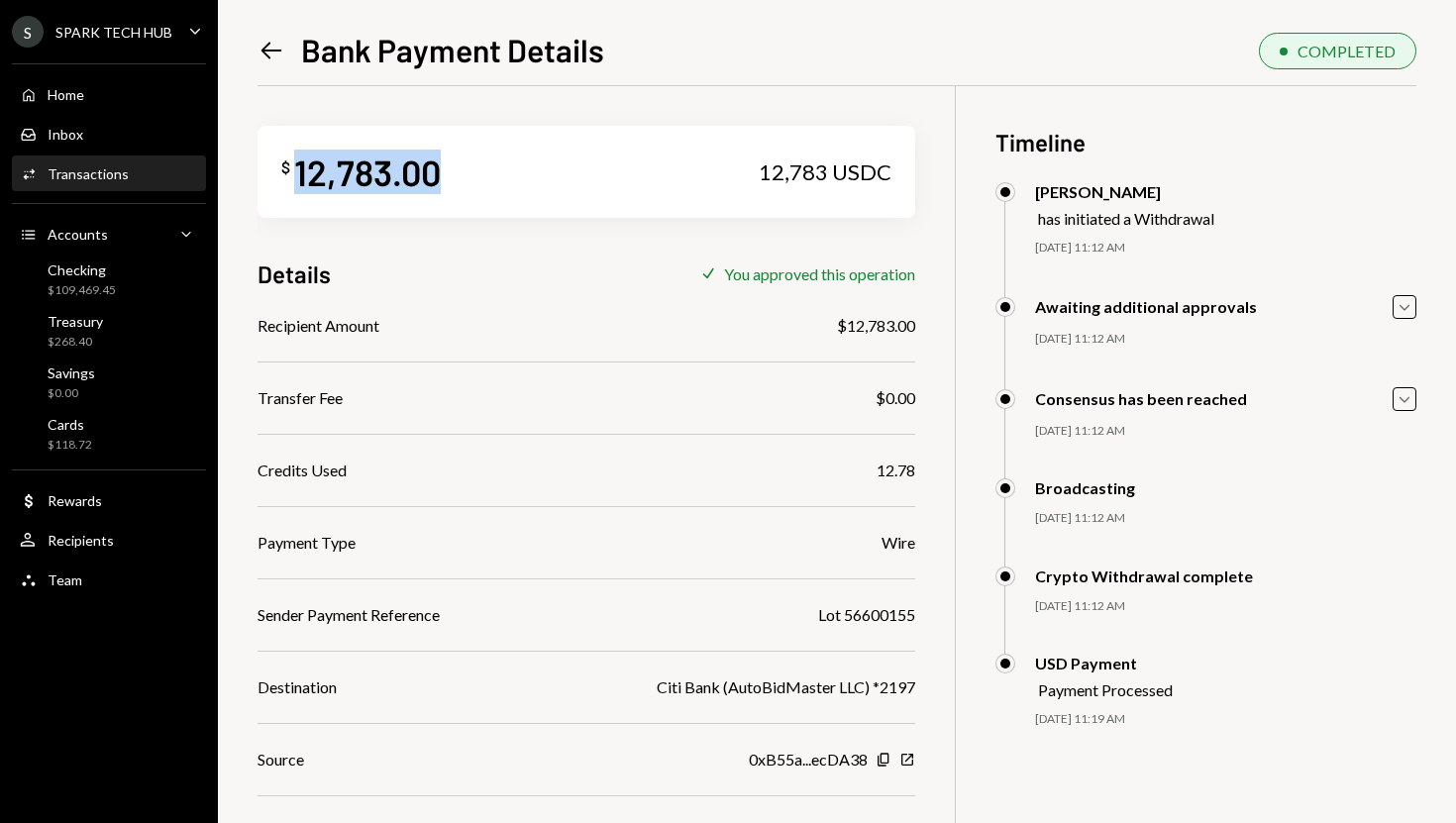 click on "Activities Transactions" at bounding box center (109, 174) 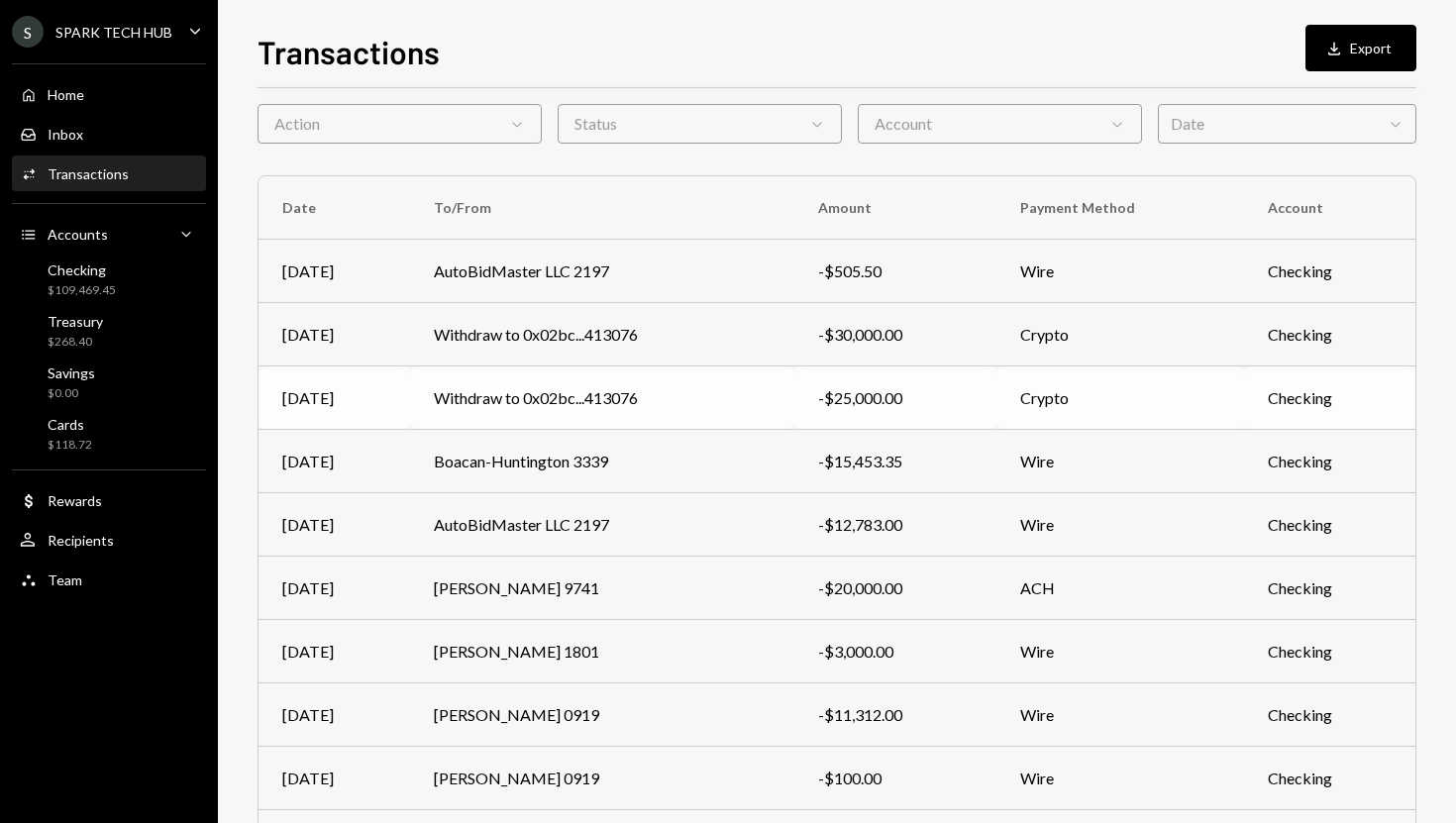 scroll, scrollTop: 101, scrollLeft: 0, axis: vertical 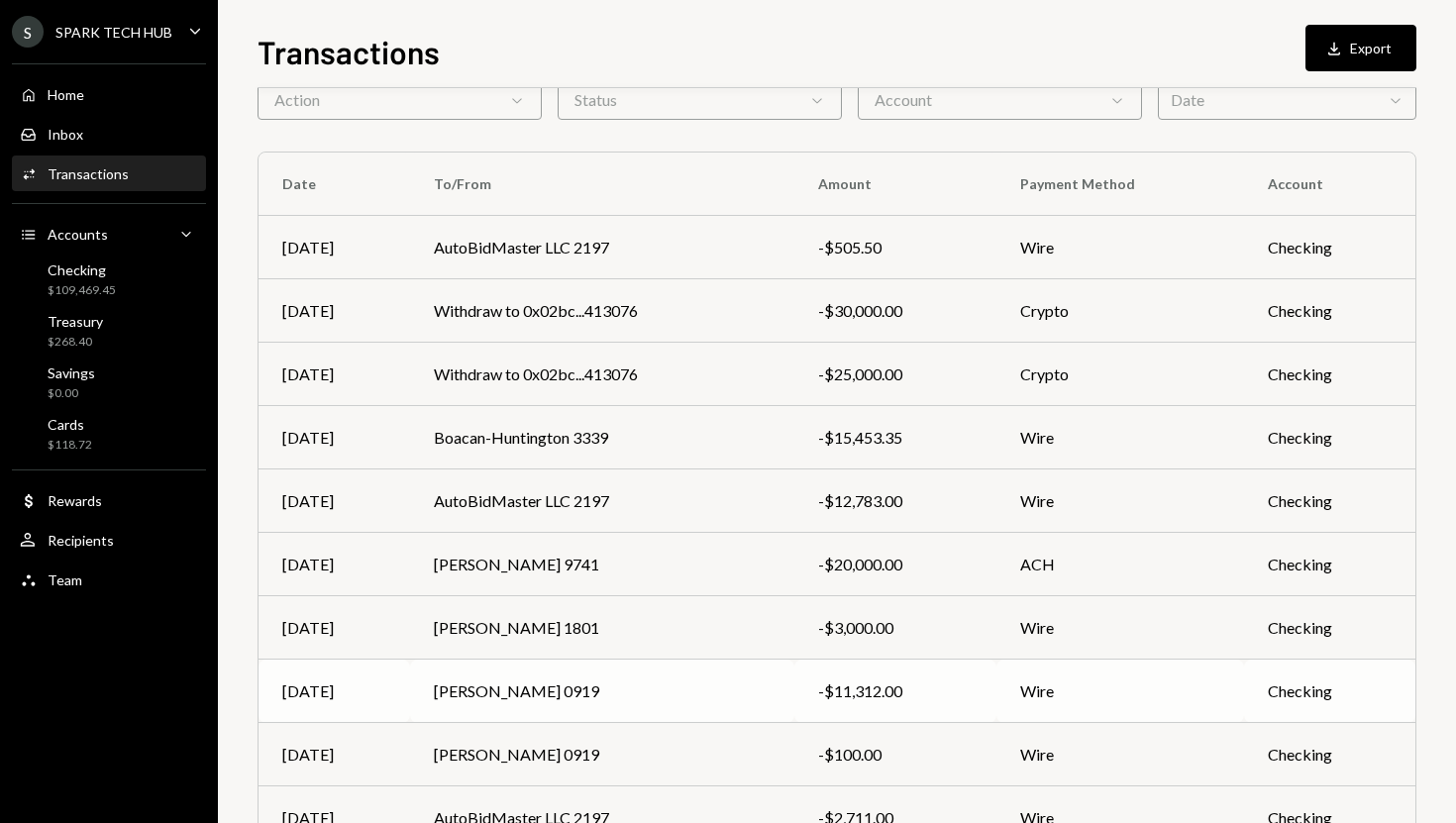 click on "TIMILEHIN OBATUSIN 0919" at bounding box center [602, 691] 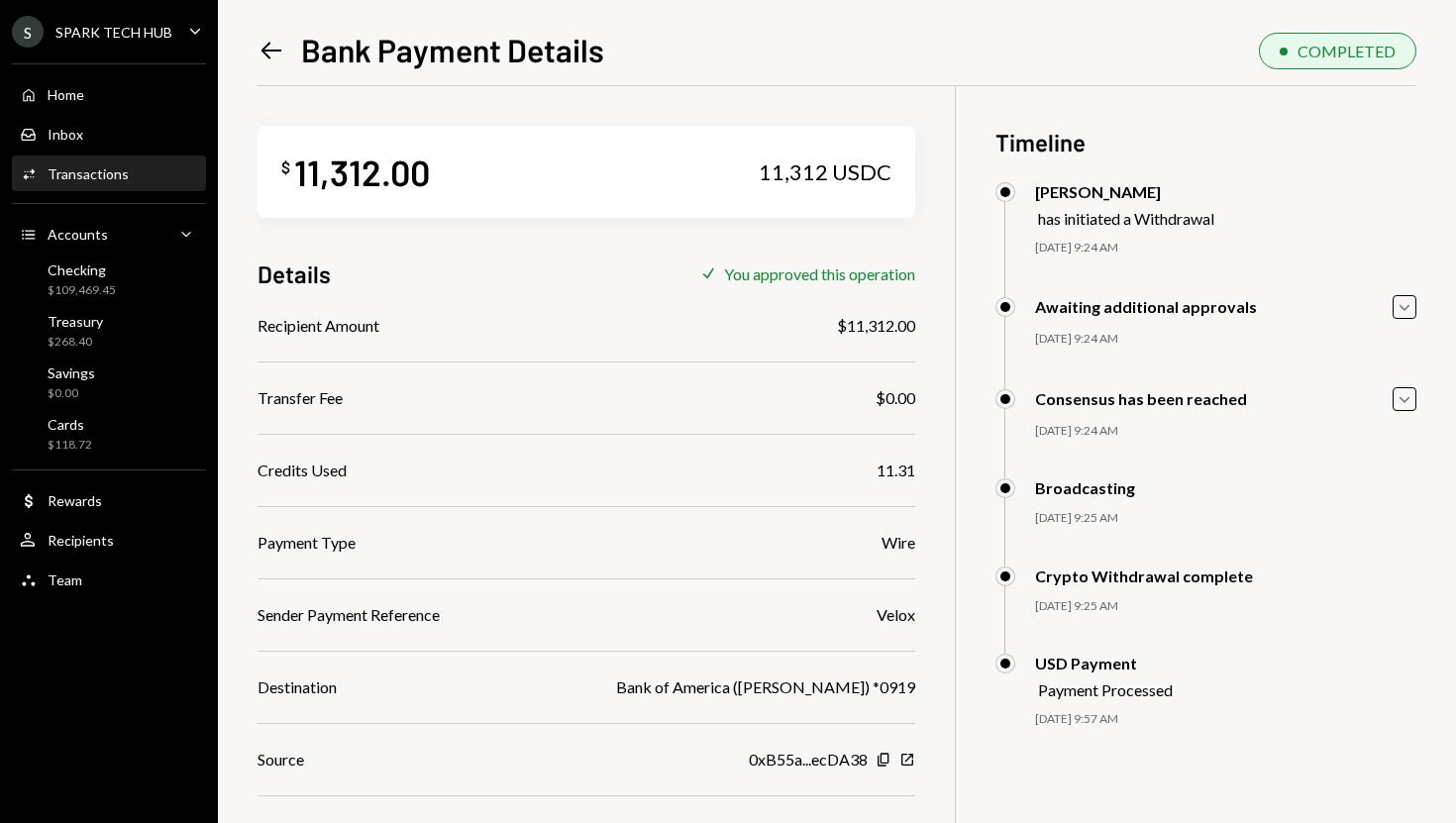 click on "11,312.00" at bounding box center (362, 171) 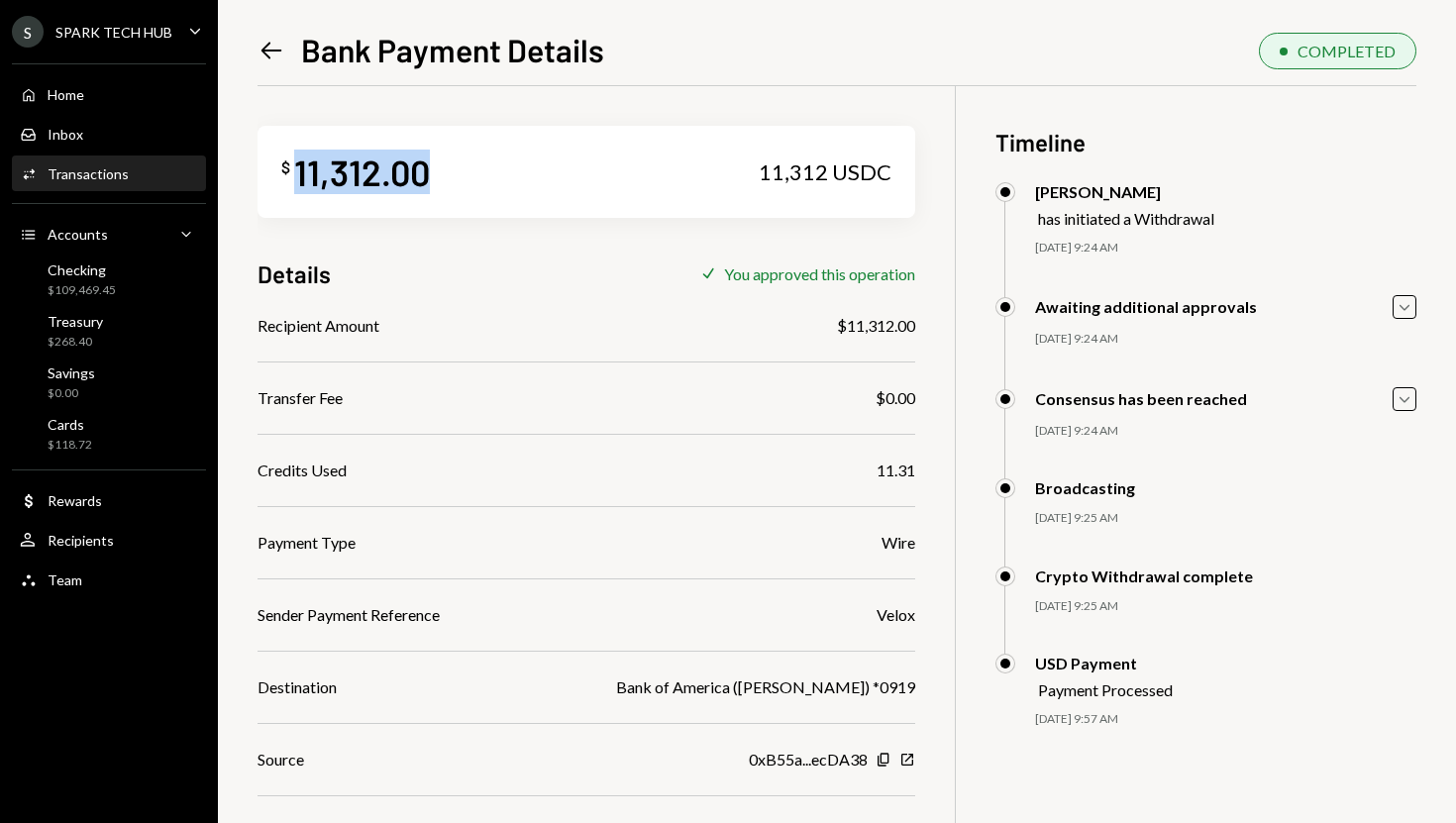 copy on "11,312.00" 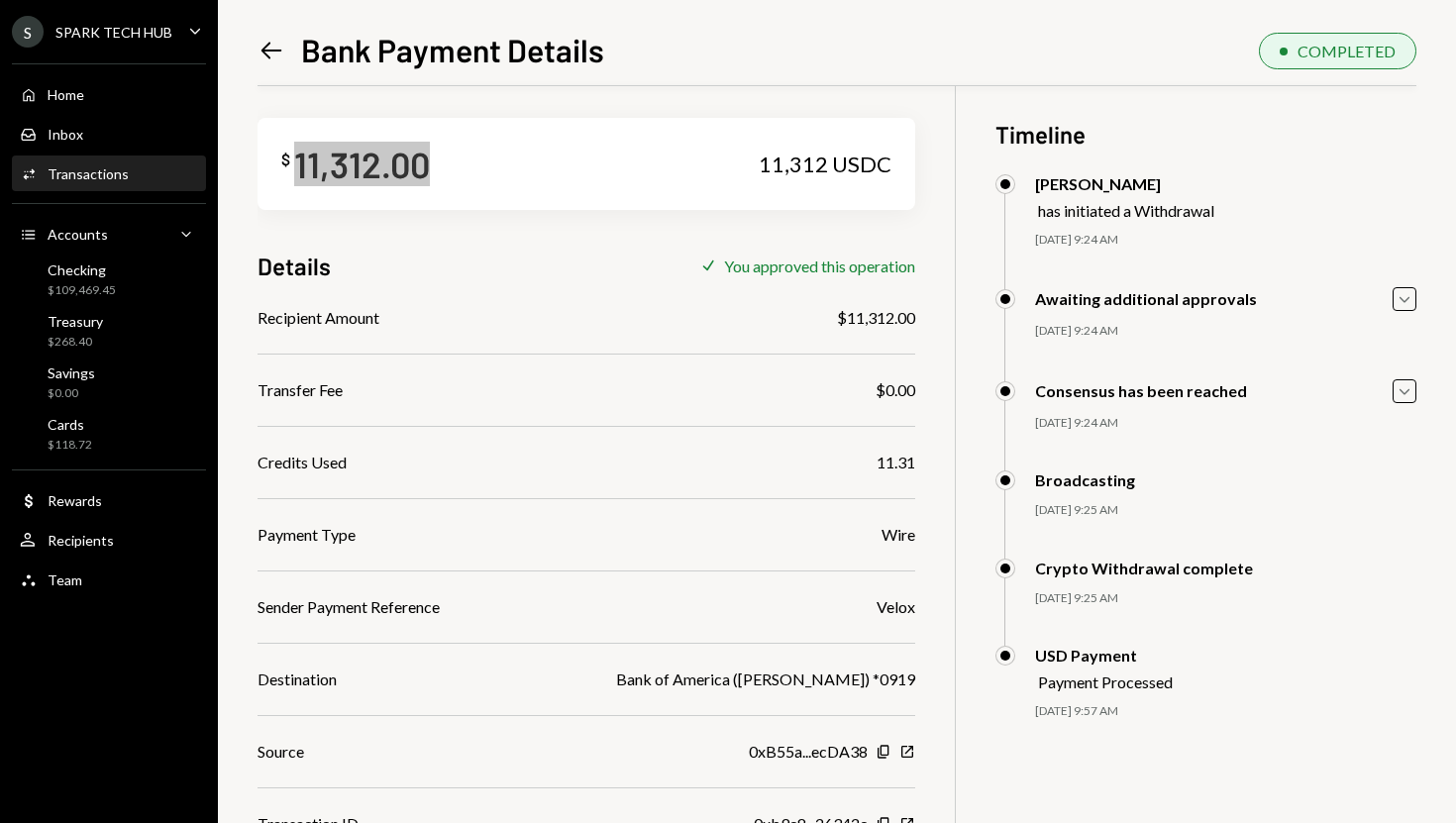 scroll, scrollTop: 2, scrollLeft: 0, axis: vertical 